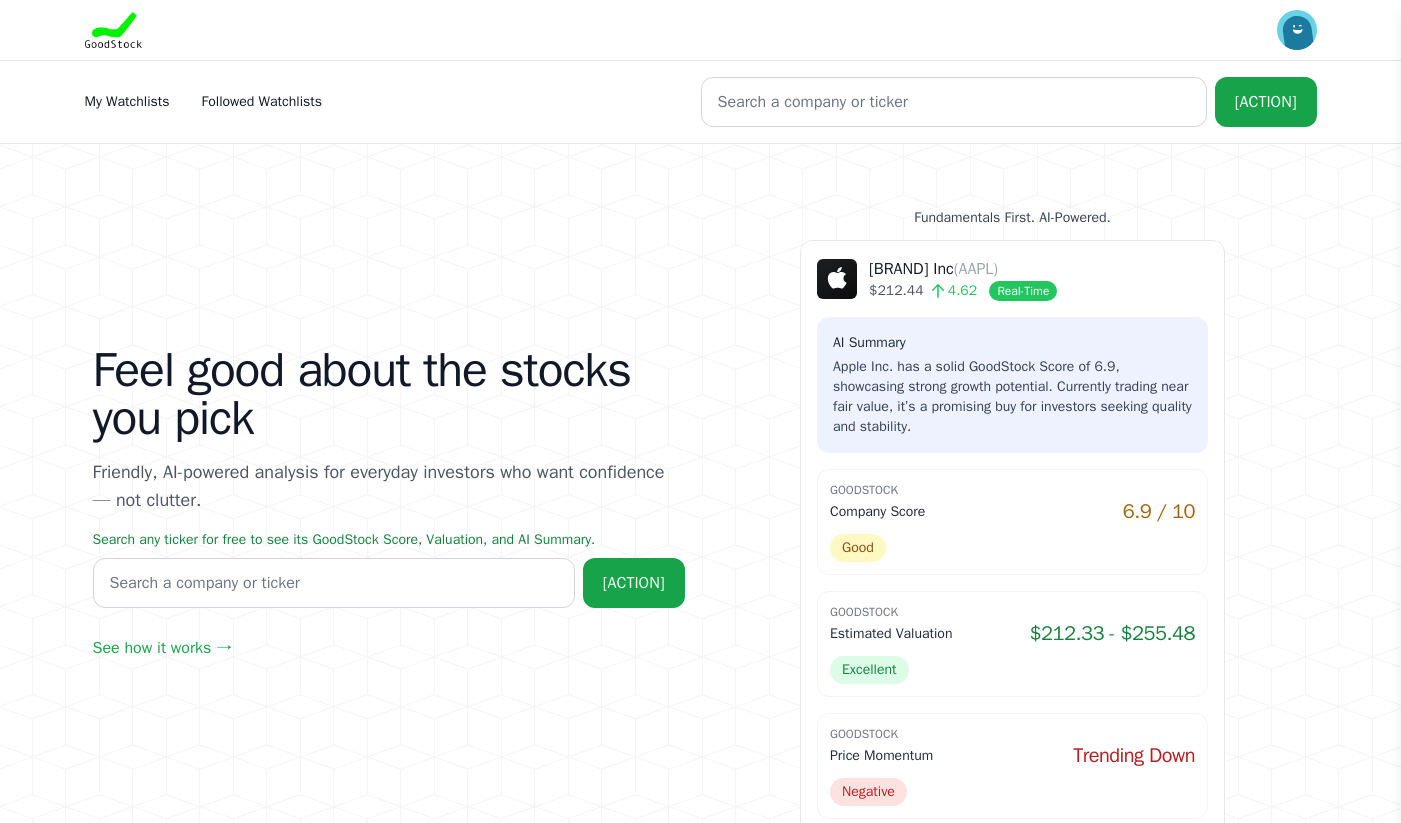 scroll, scrollTop: 0, scrollLeft: 0, axis: both 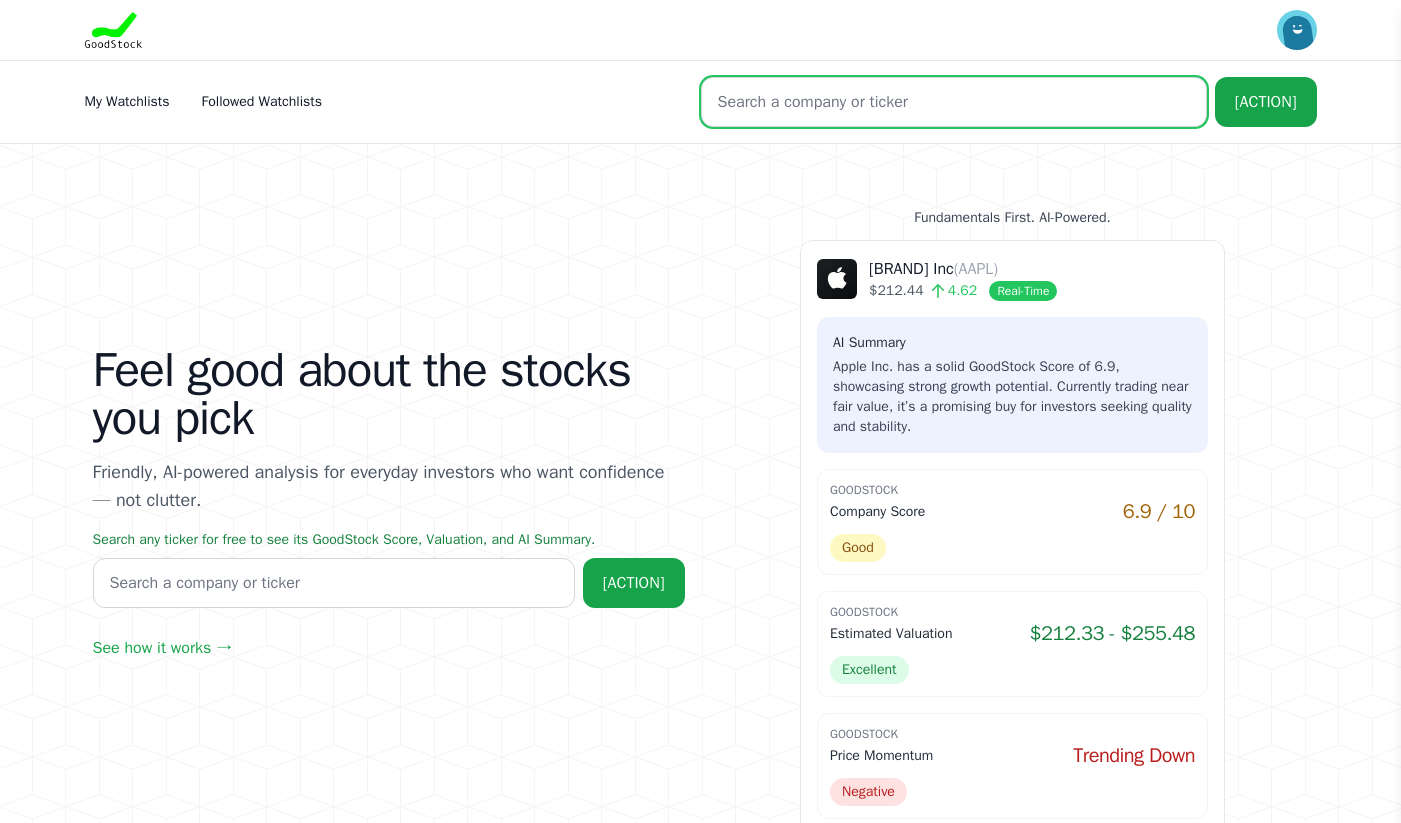 click at bounding box center [954, 102] 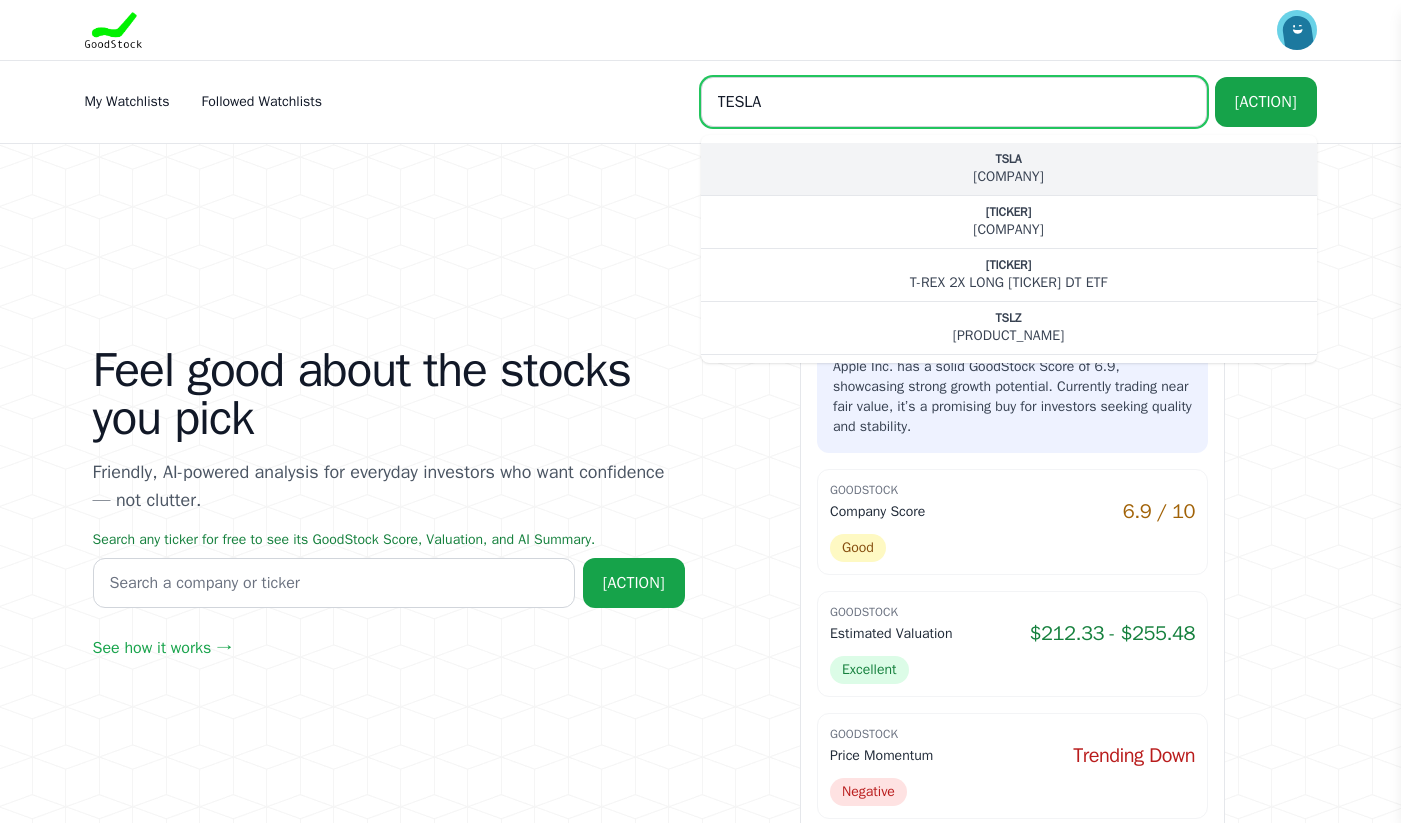 type on "TESLA" 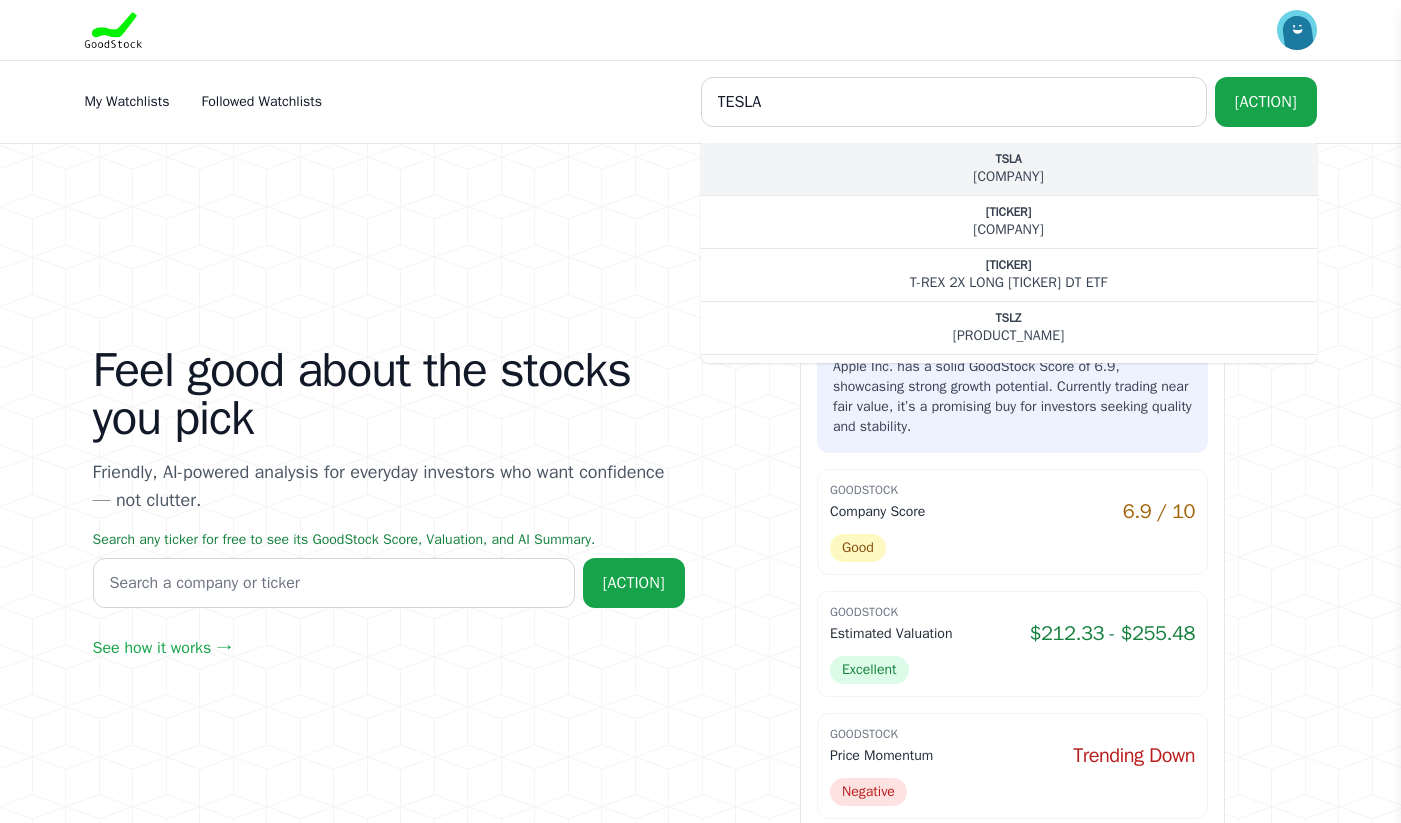 click on "TSLA" at bounding box center (1009, 159) 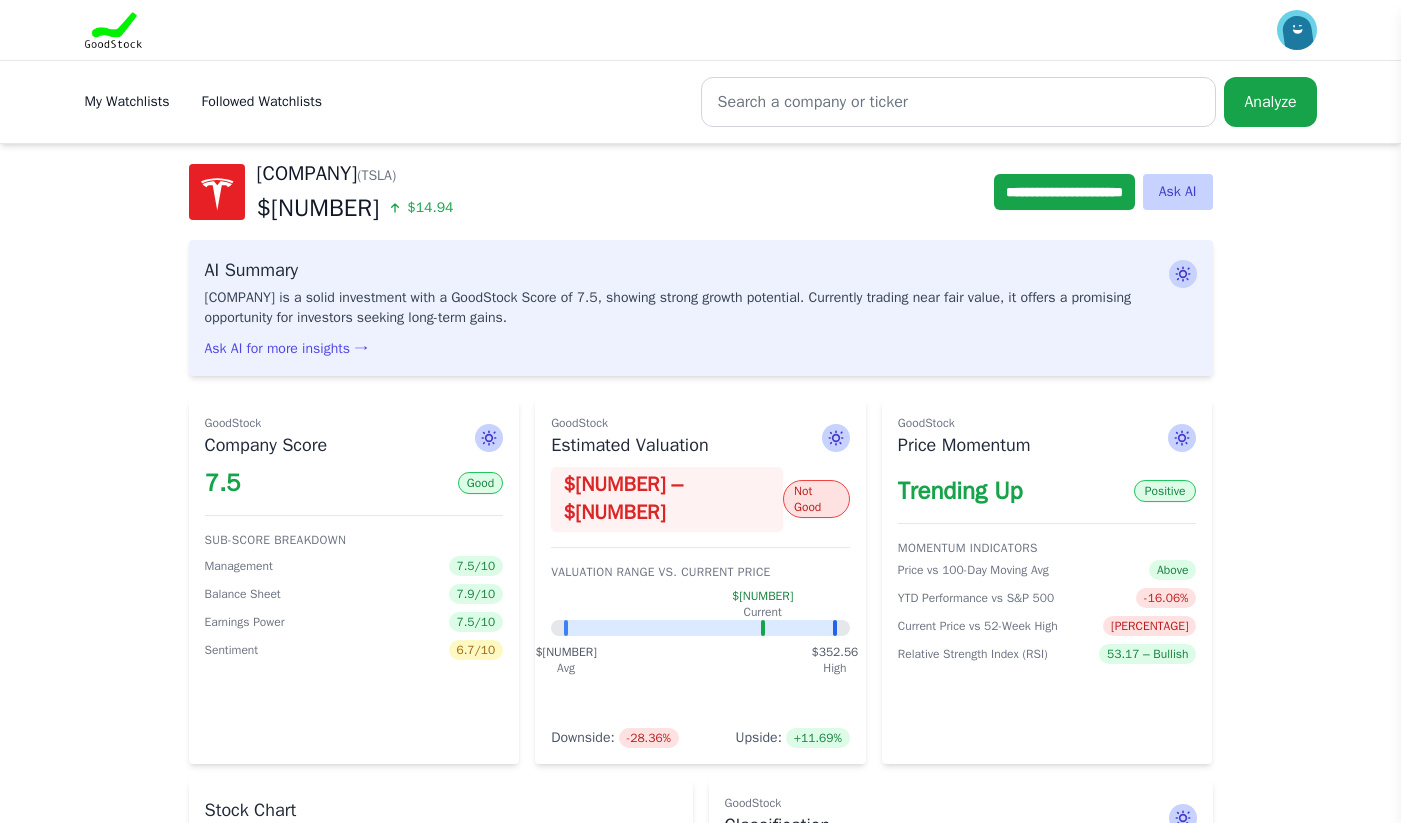 scroll, scrollTop: 0, scrollLeft: 0, axis: both 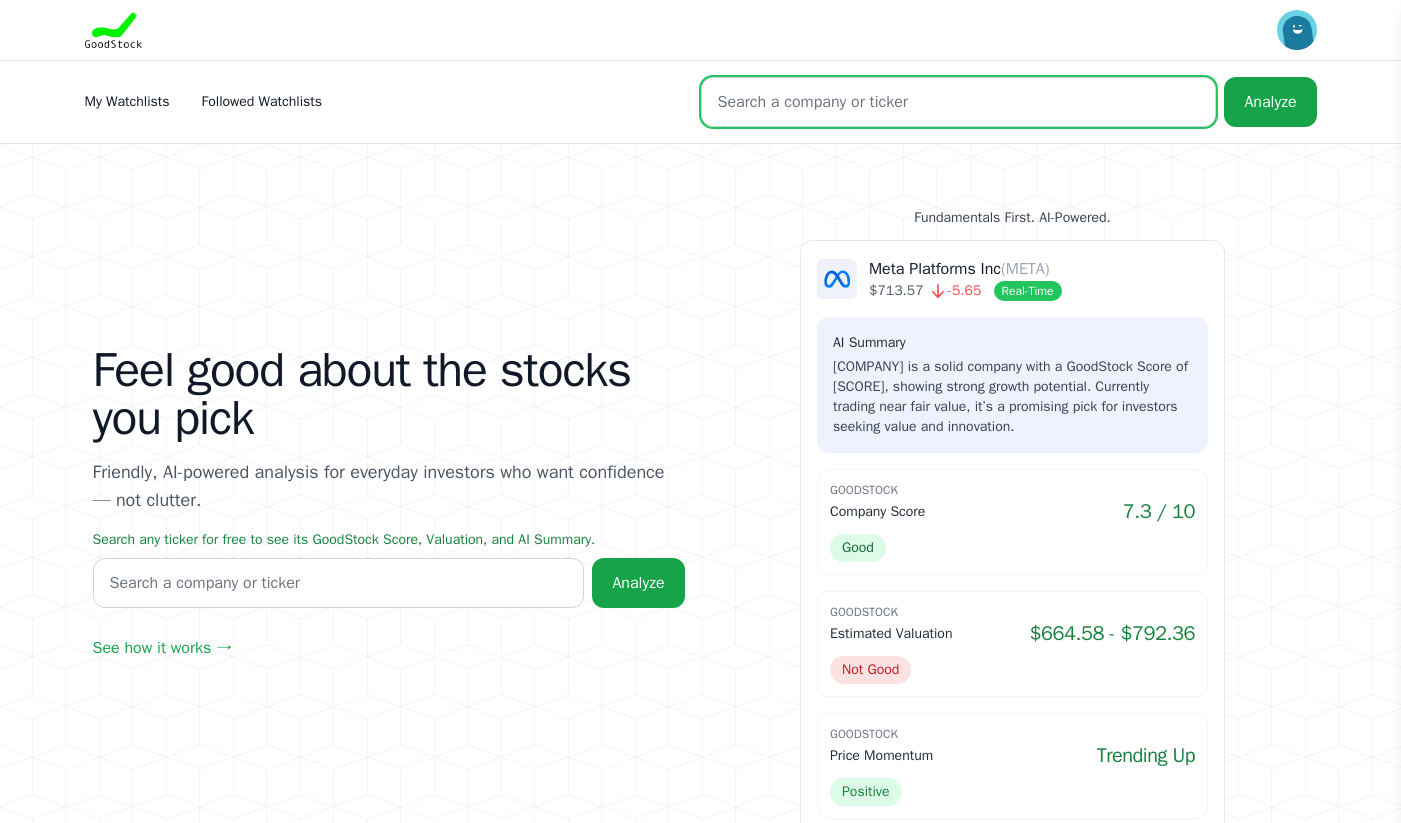 click at bounding box center [959, 102] 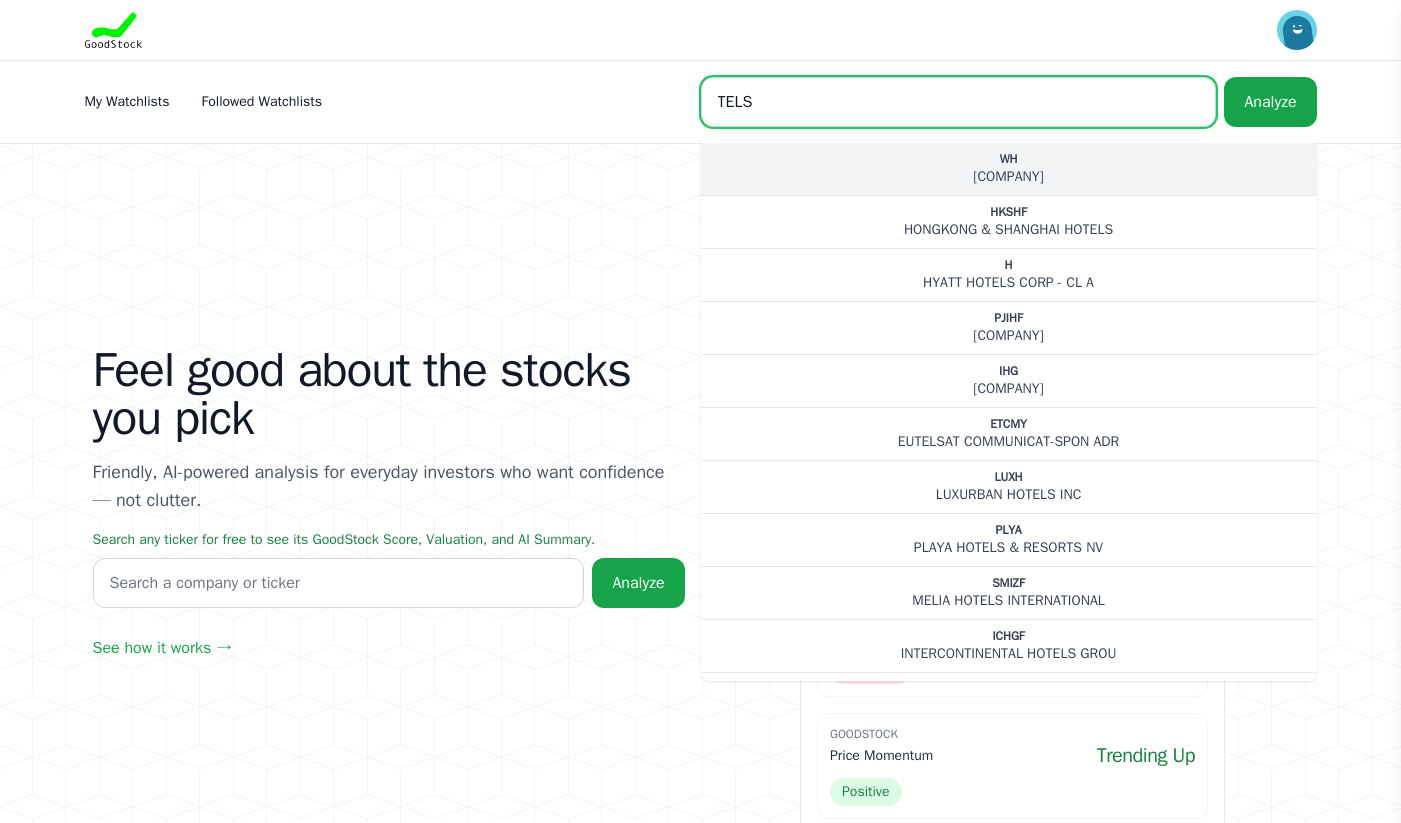 type on "TELS" 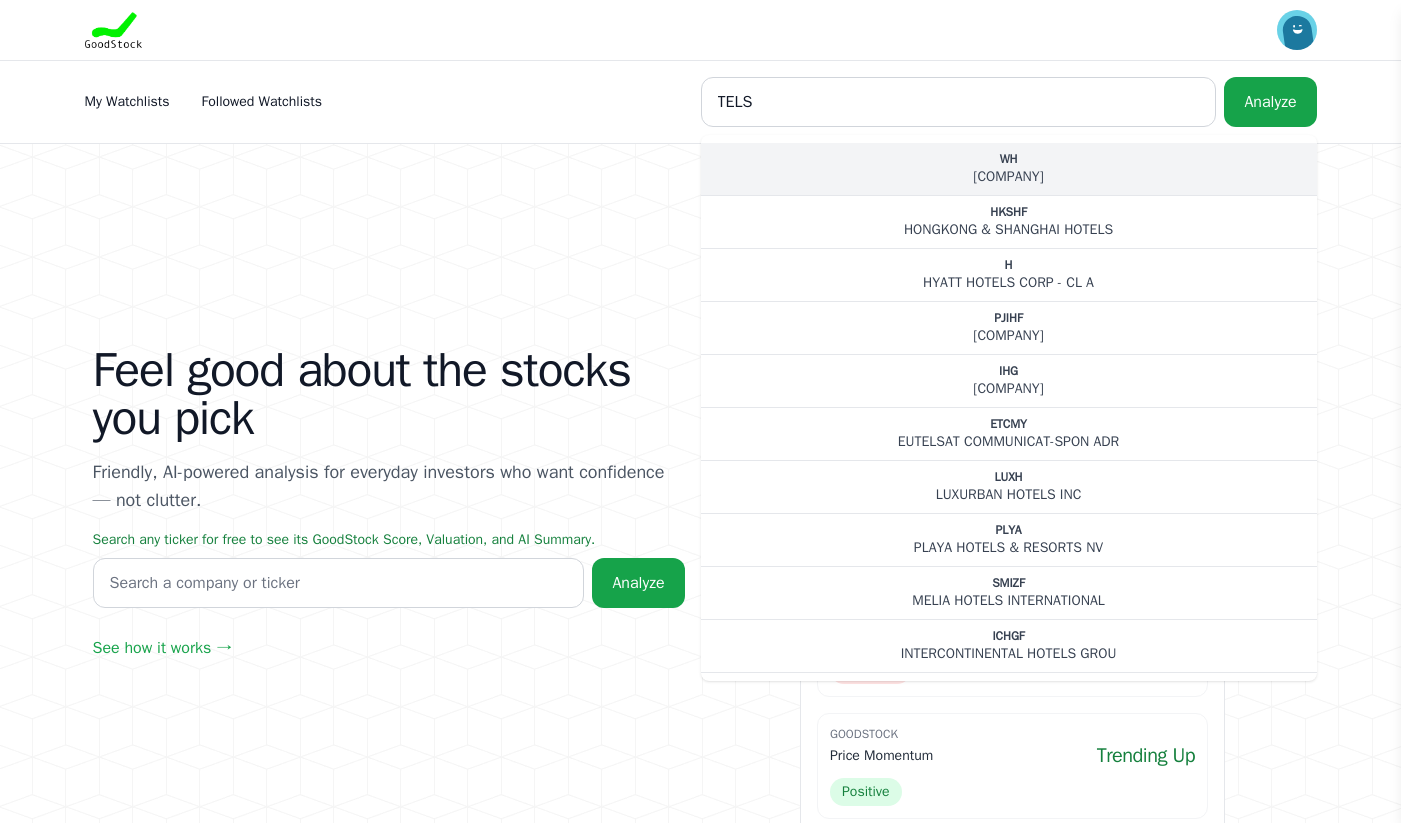 click on "[COMPANY]" at bounding box center [1009, 177] 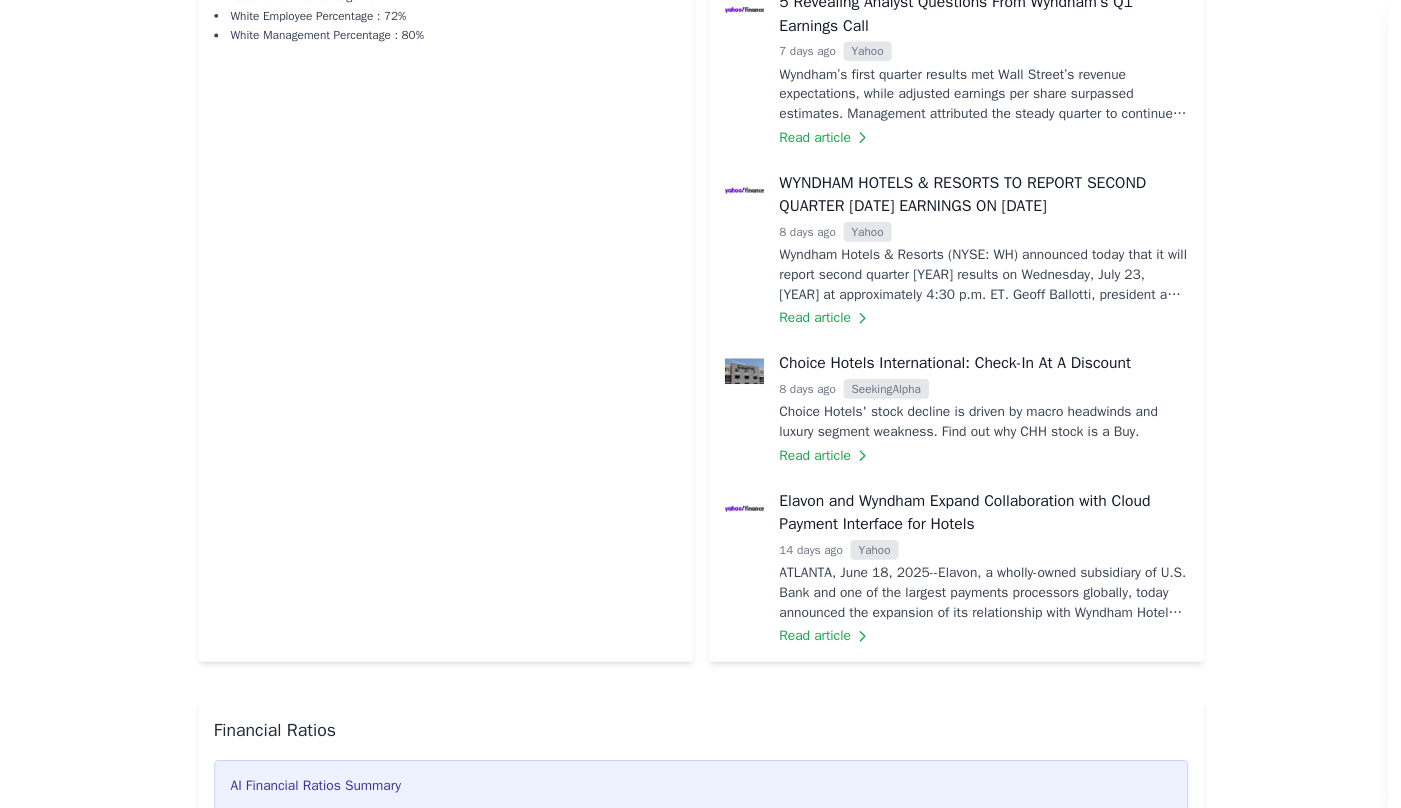 scroll, scrollTop: 0, scrollLeft: 0, axis: both 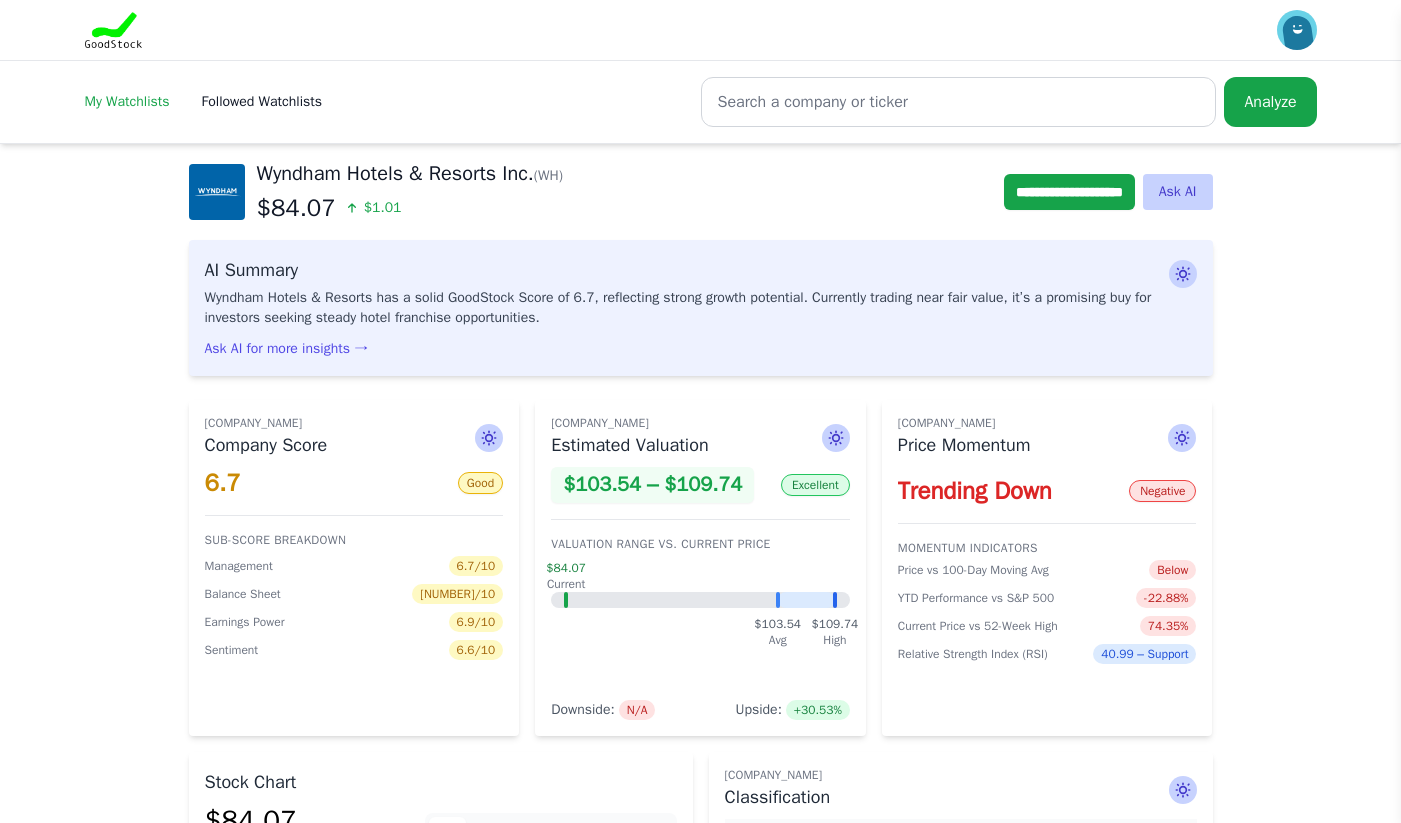 click on "My Watchlists" at bounding box center (127, 101) 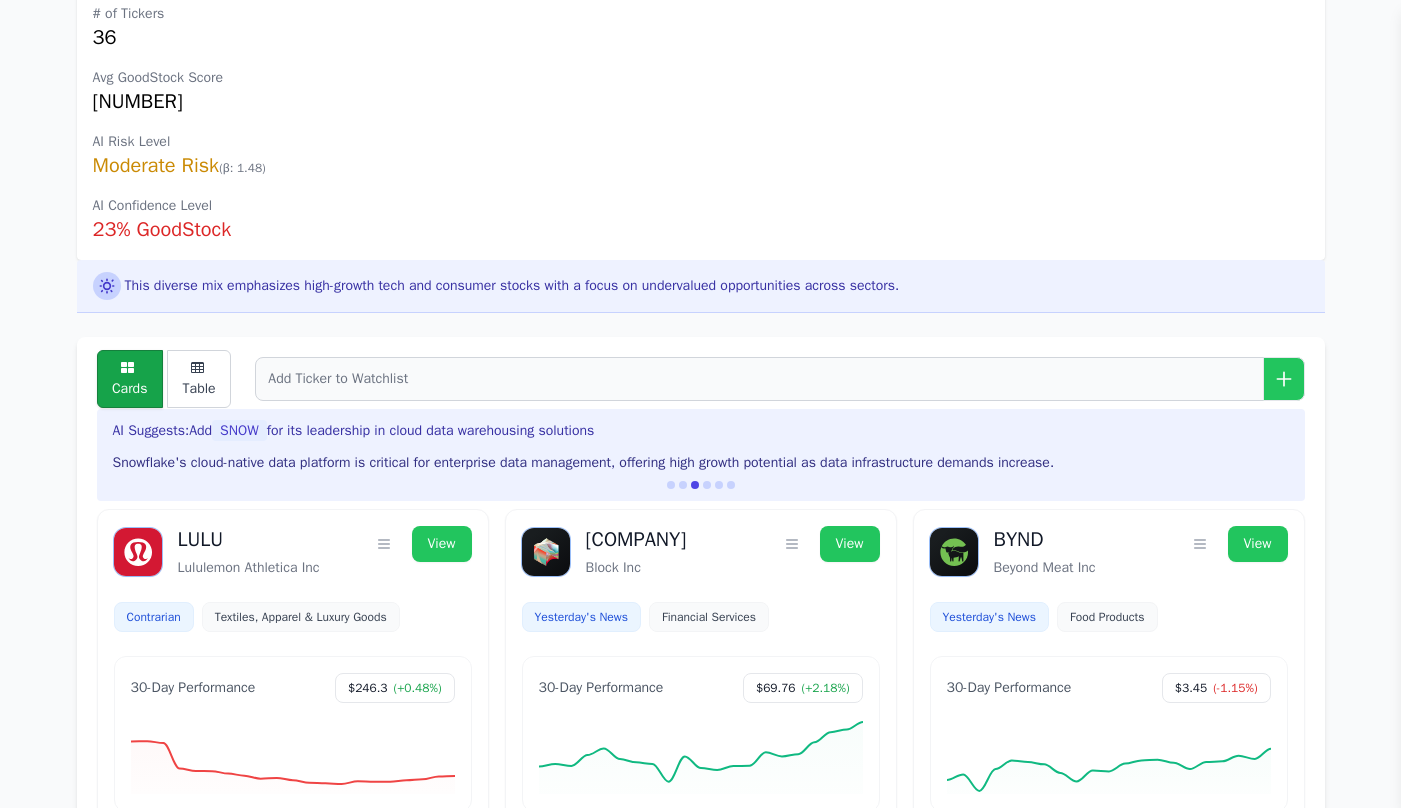 scroll, scrollTop: 344, scrollLeft: 0, axis: vertical 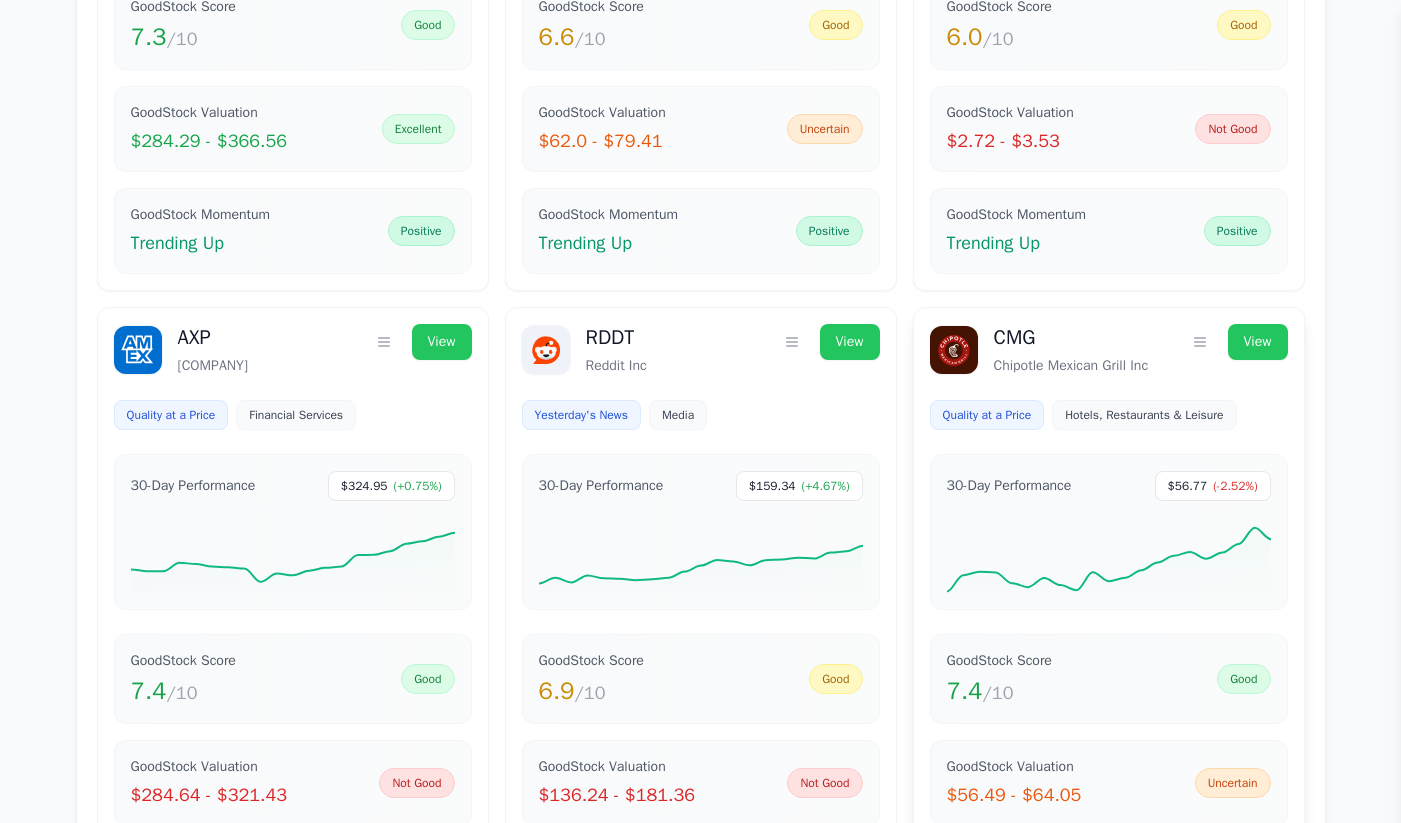 click on "Chipotle Mexican Grill Inc" at bounding box center (1141, 366) 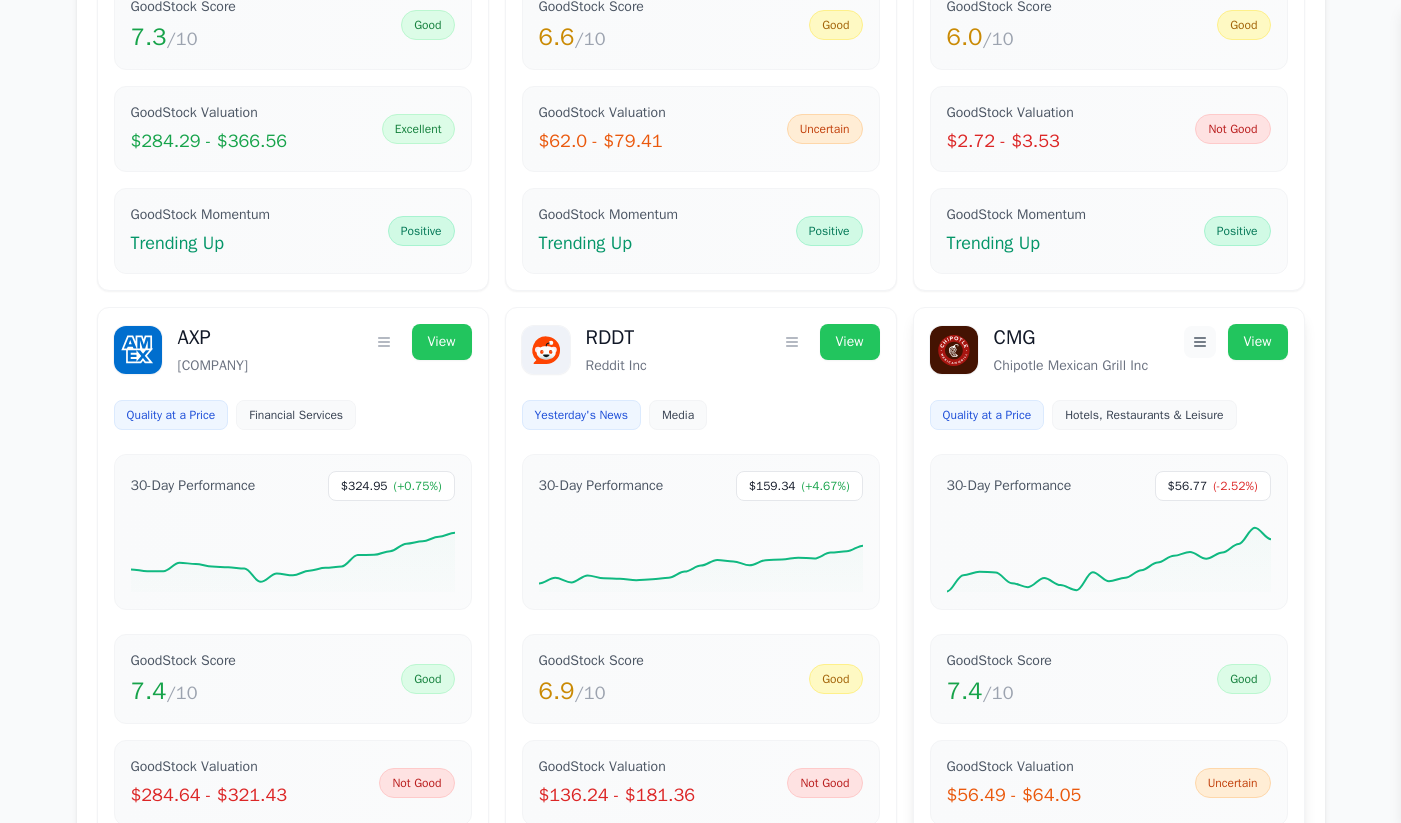click at bounding box center (1200, 342) 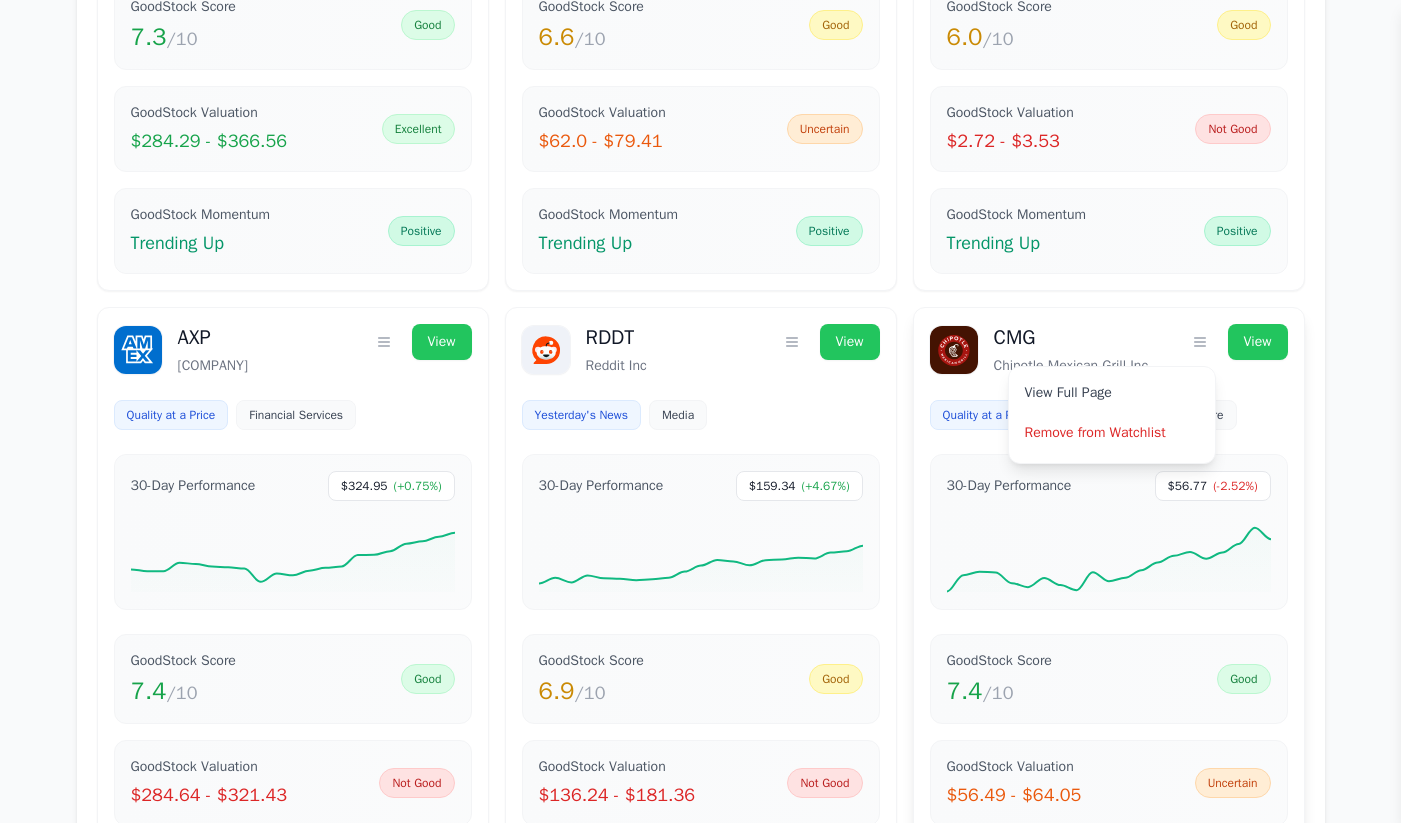 scroll, scrollTop: 926, scrollLeft: 0, axis: vertical 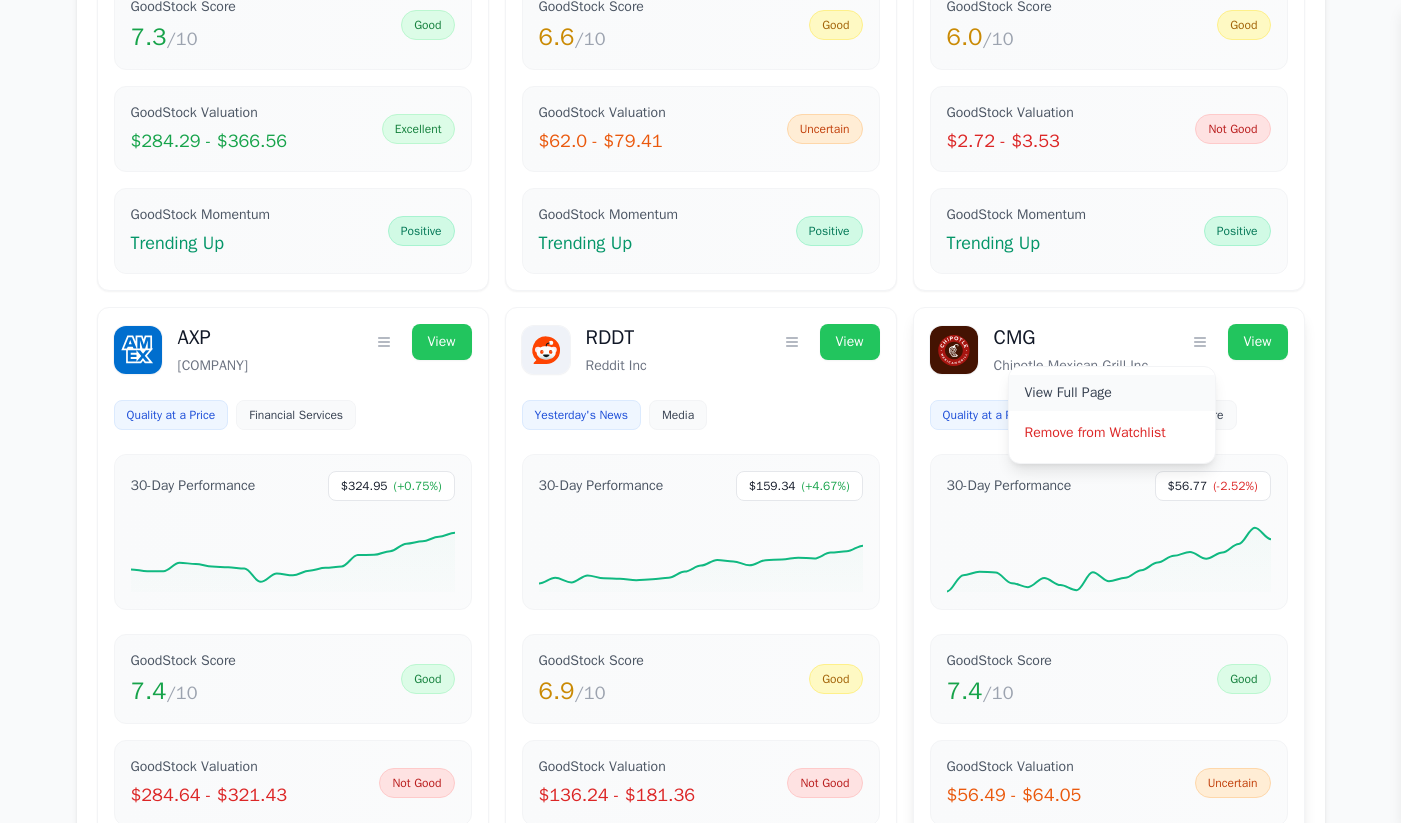 click on "View Full Page" at bounding box center [1112, 393] 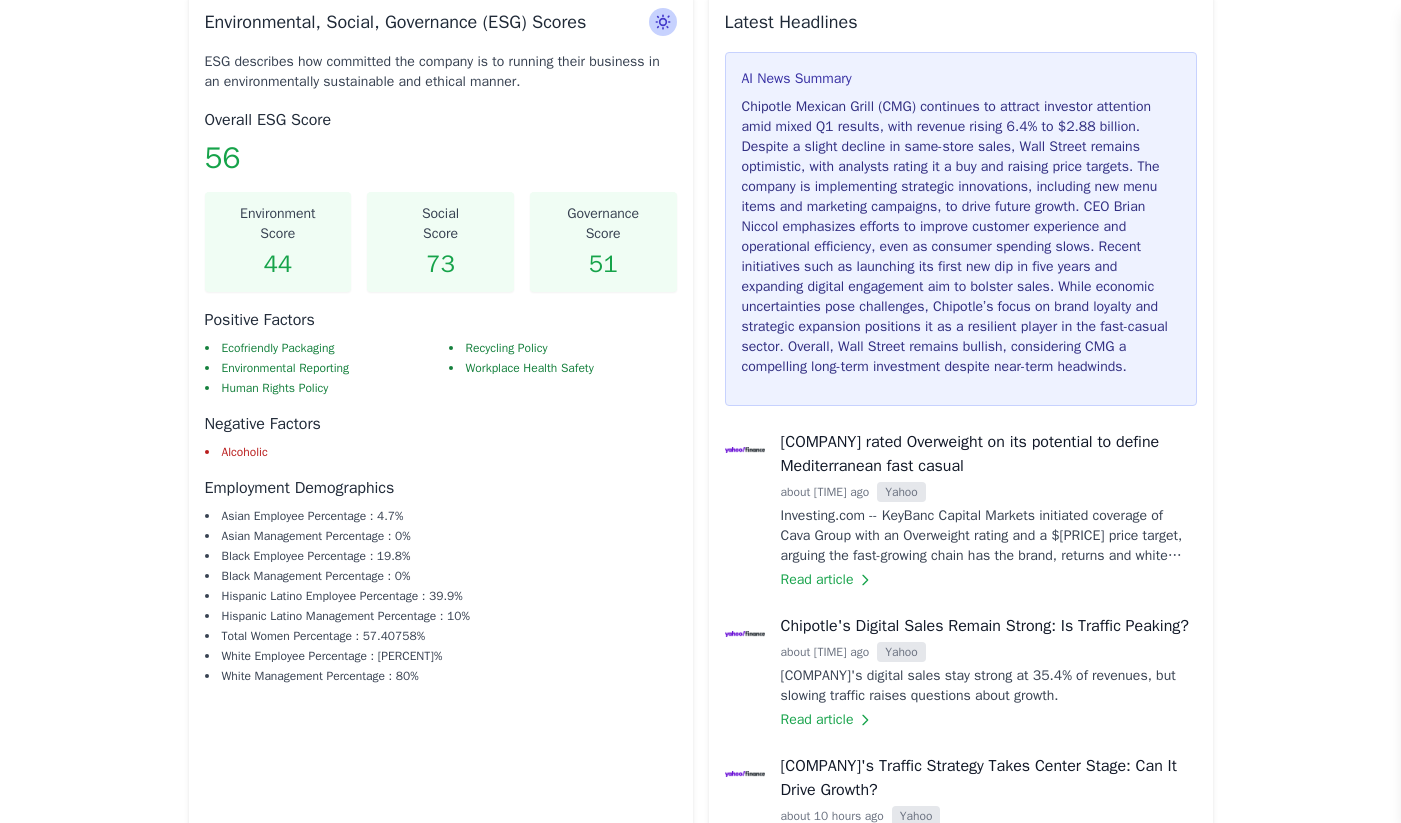 scroll, scrollTop: 0, scrollLeft: 0, axis: both 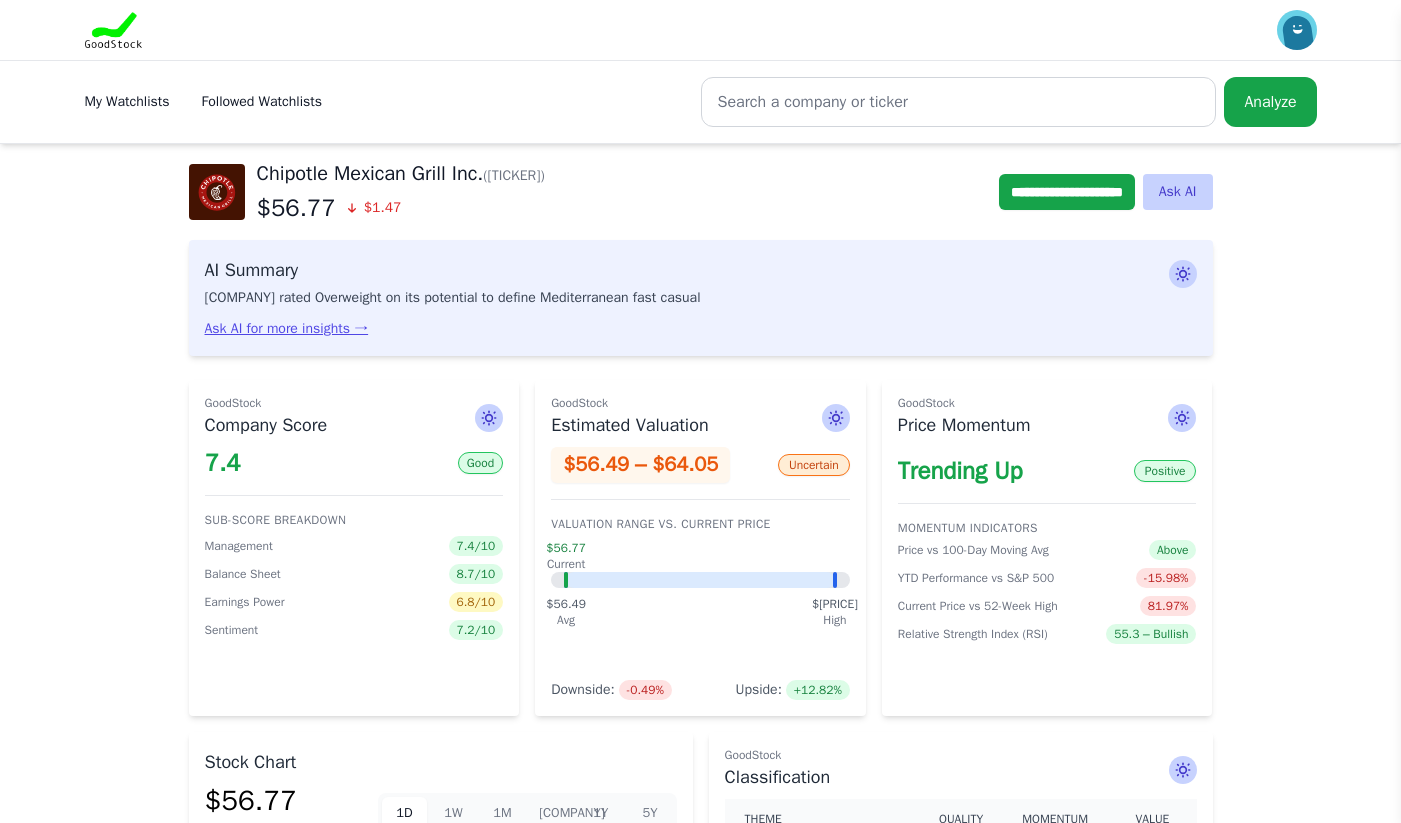 click on "Ask AI for more insights →" at bounding box center [287, 329] 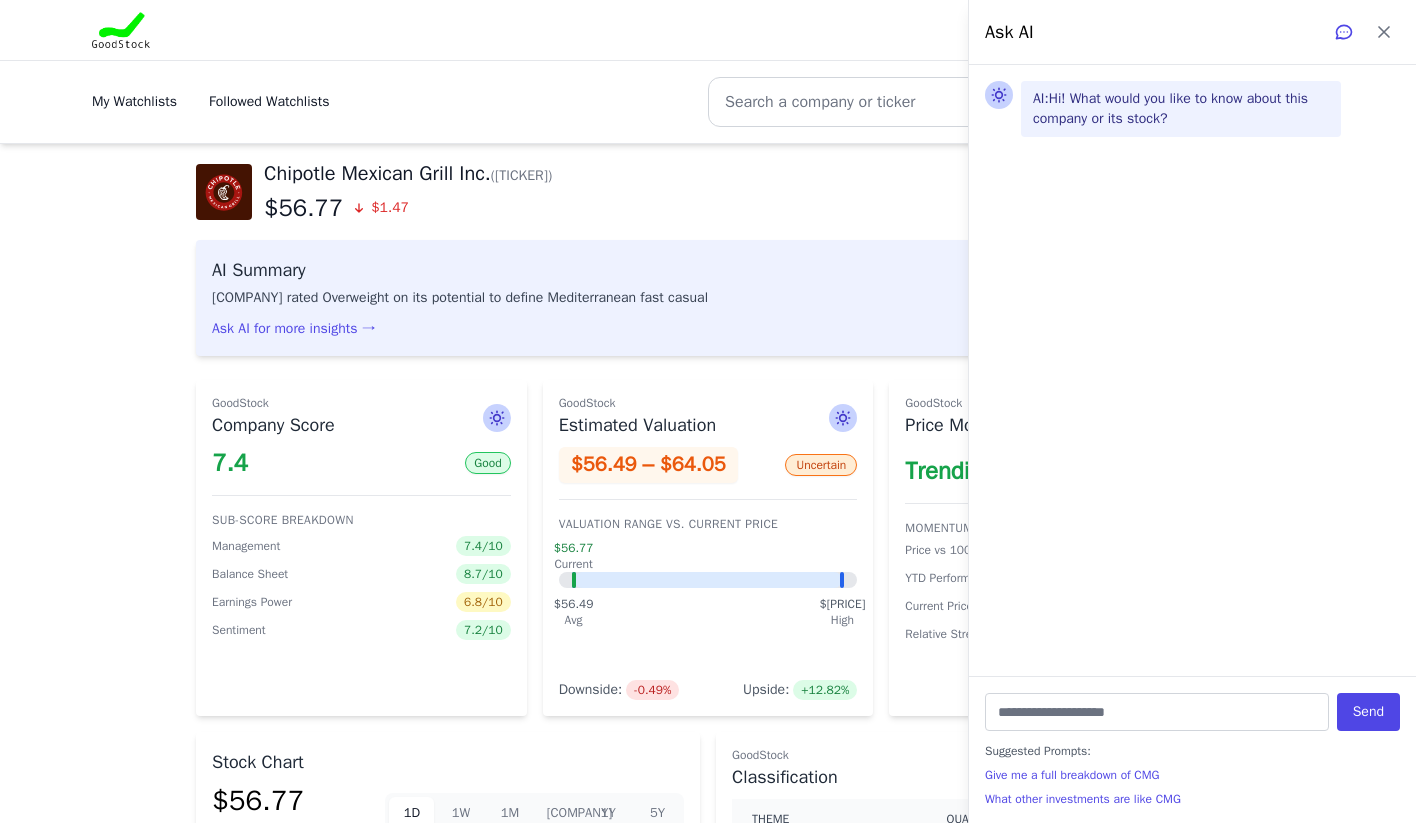 type 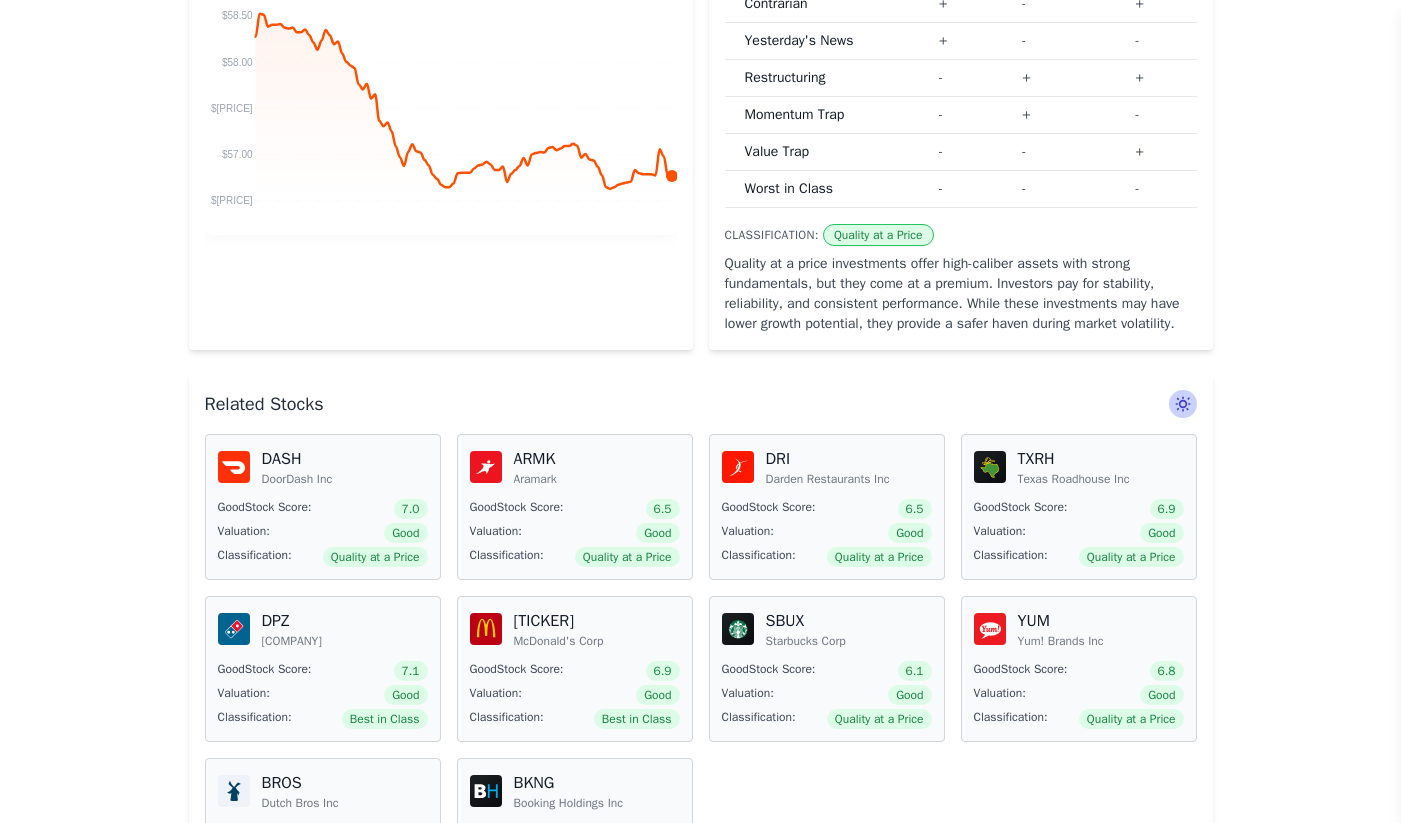 scroll, scrollTop: 0, scrollLeft: 0, axis: both 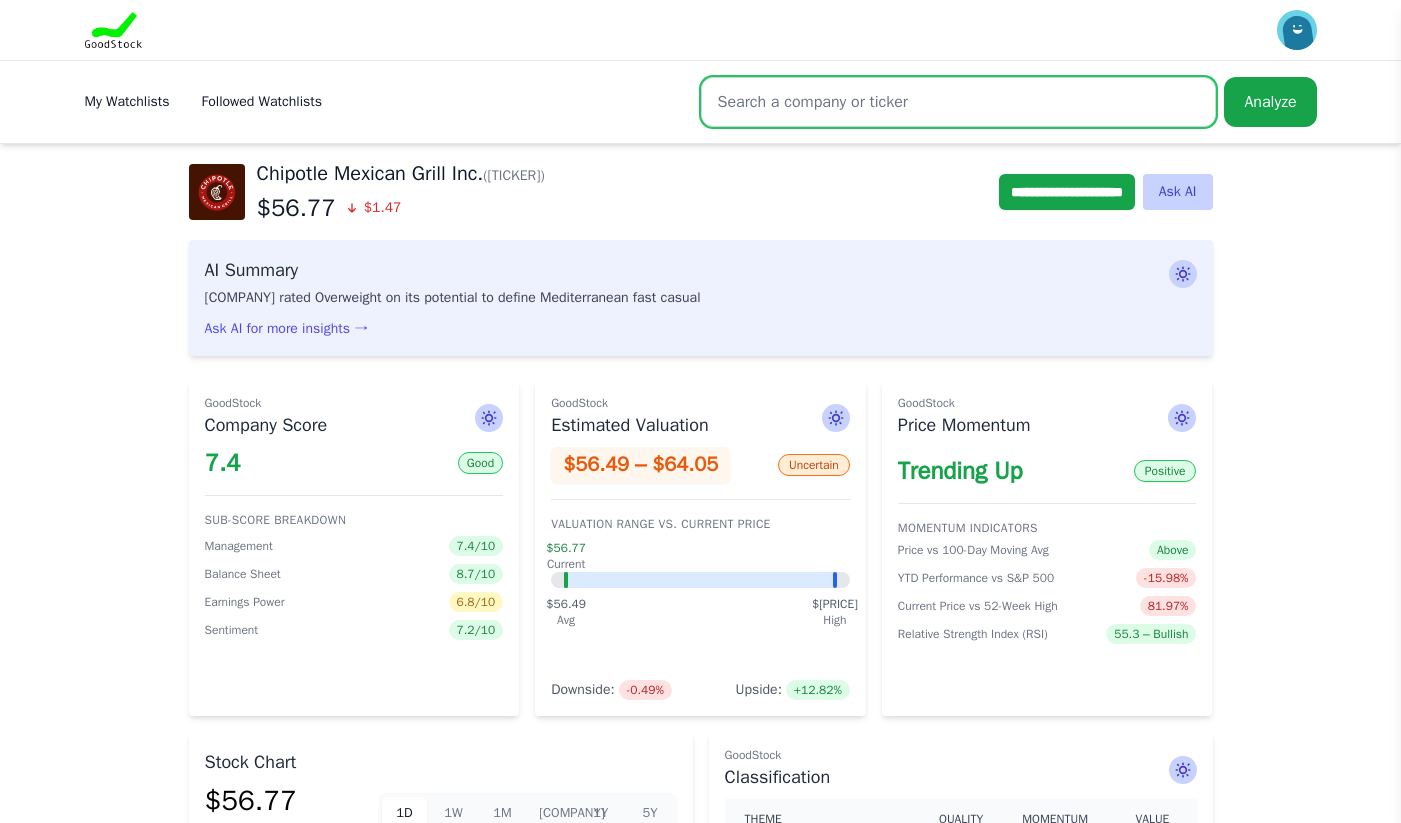 click at bounding box center (959, 102) 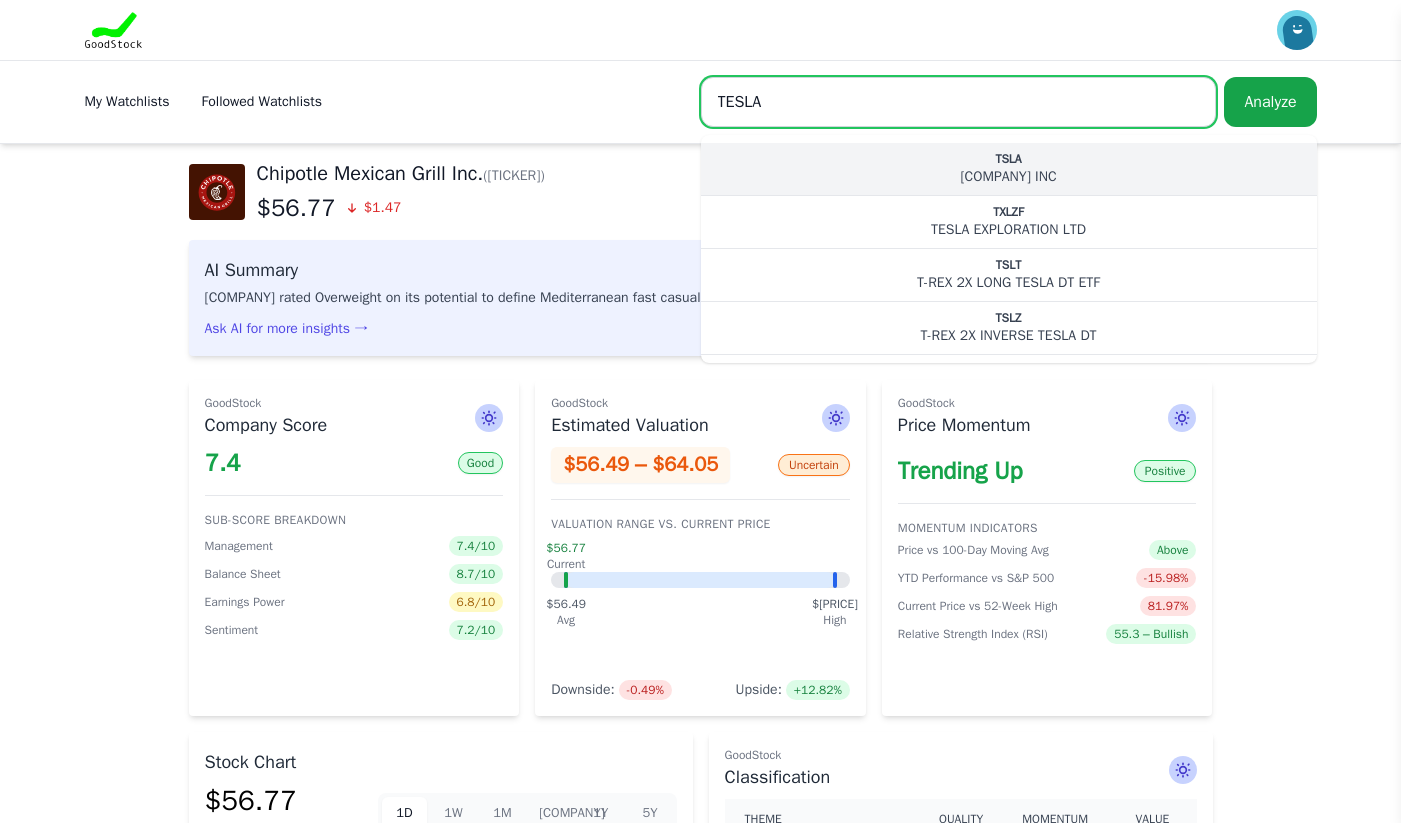 type on "TESLA" 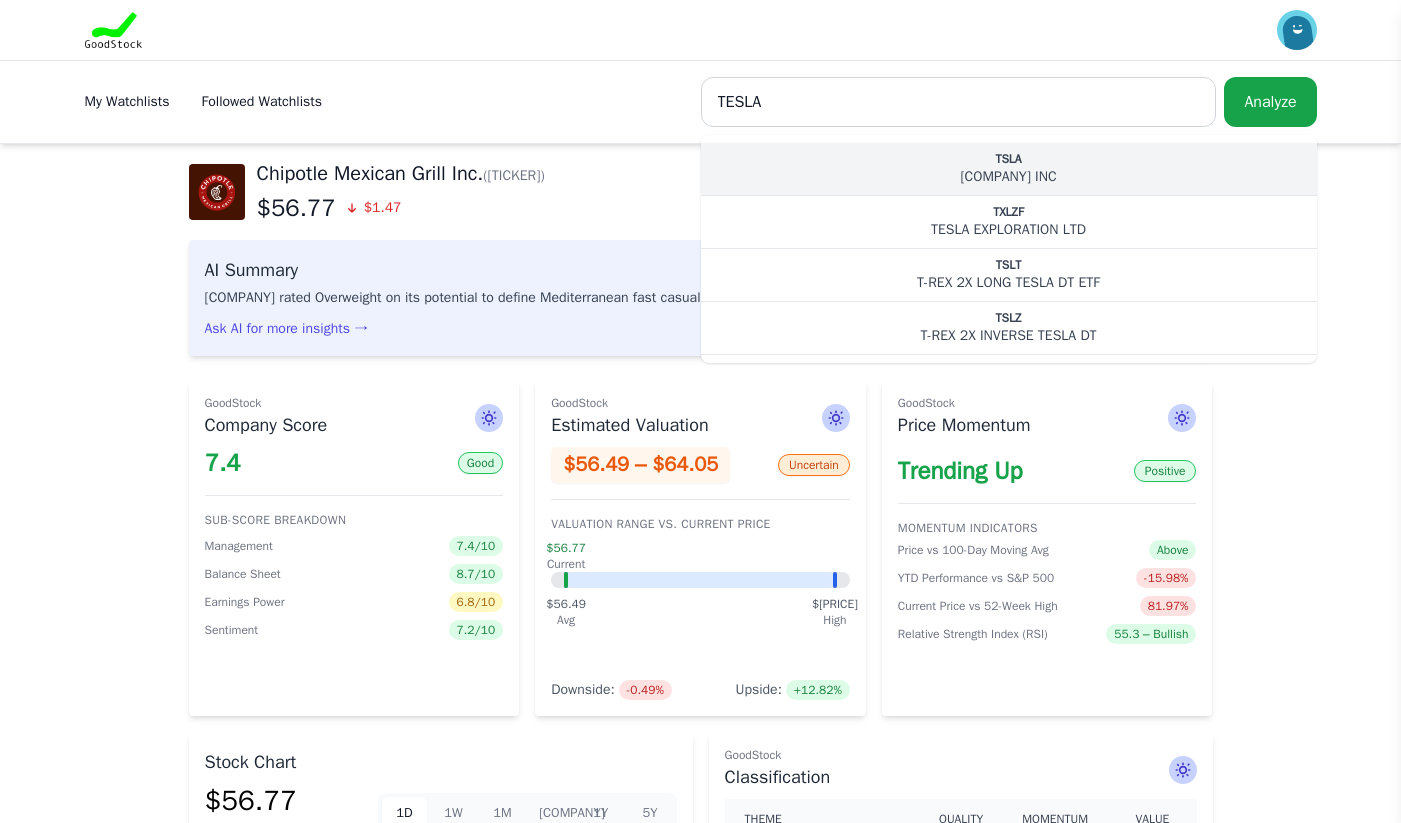 click on "TSLA
TESLA INC" at bounding box center [1009, 169] 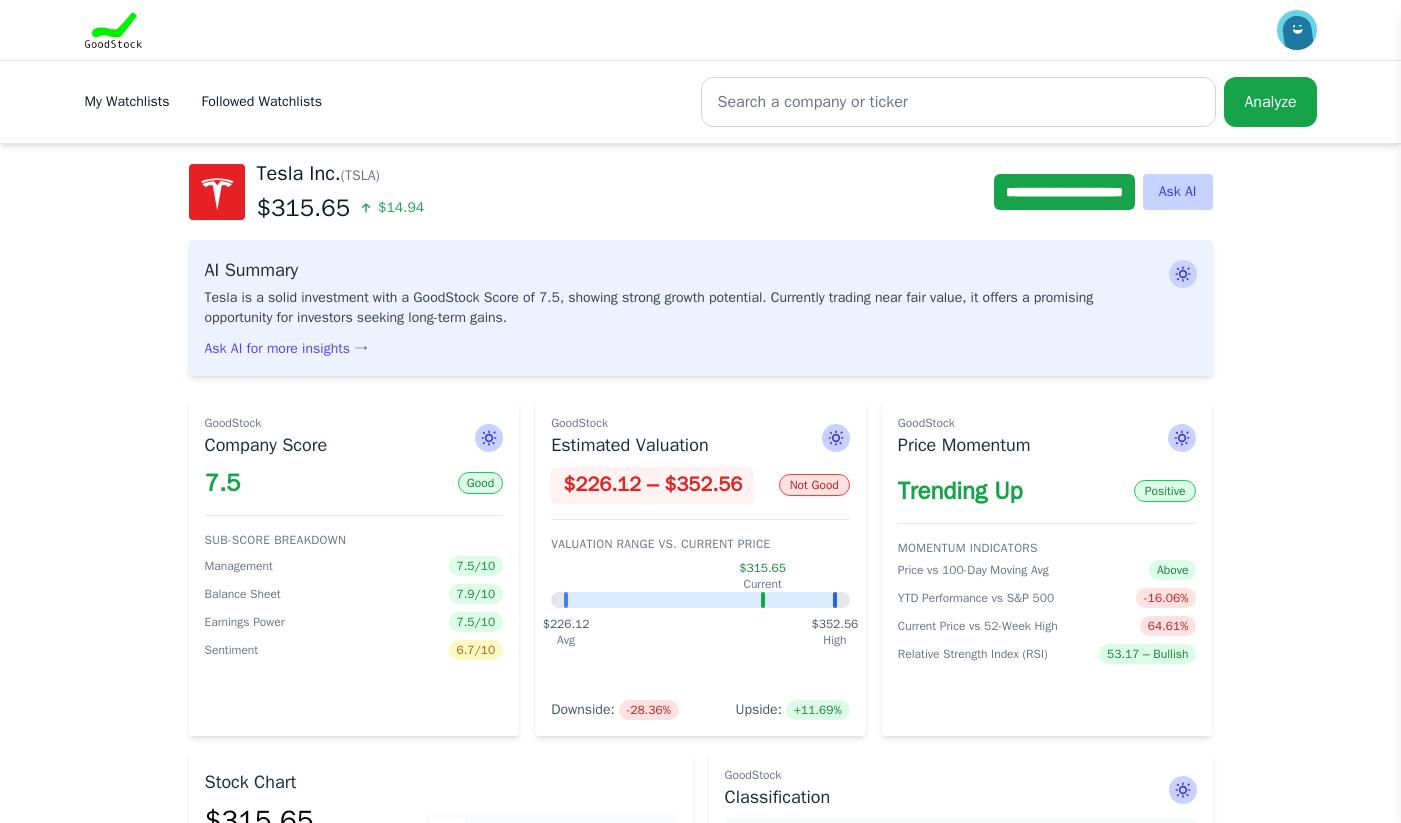 scroll, scrollTop: 0, scrollLeft: 0, axis: both 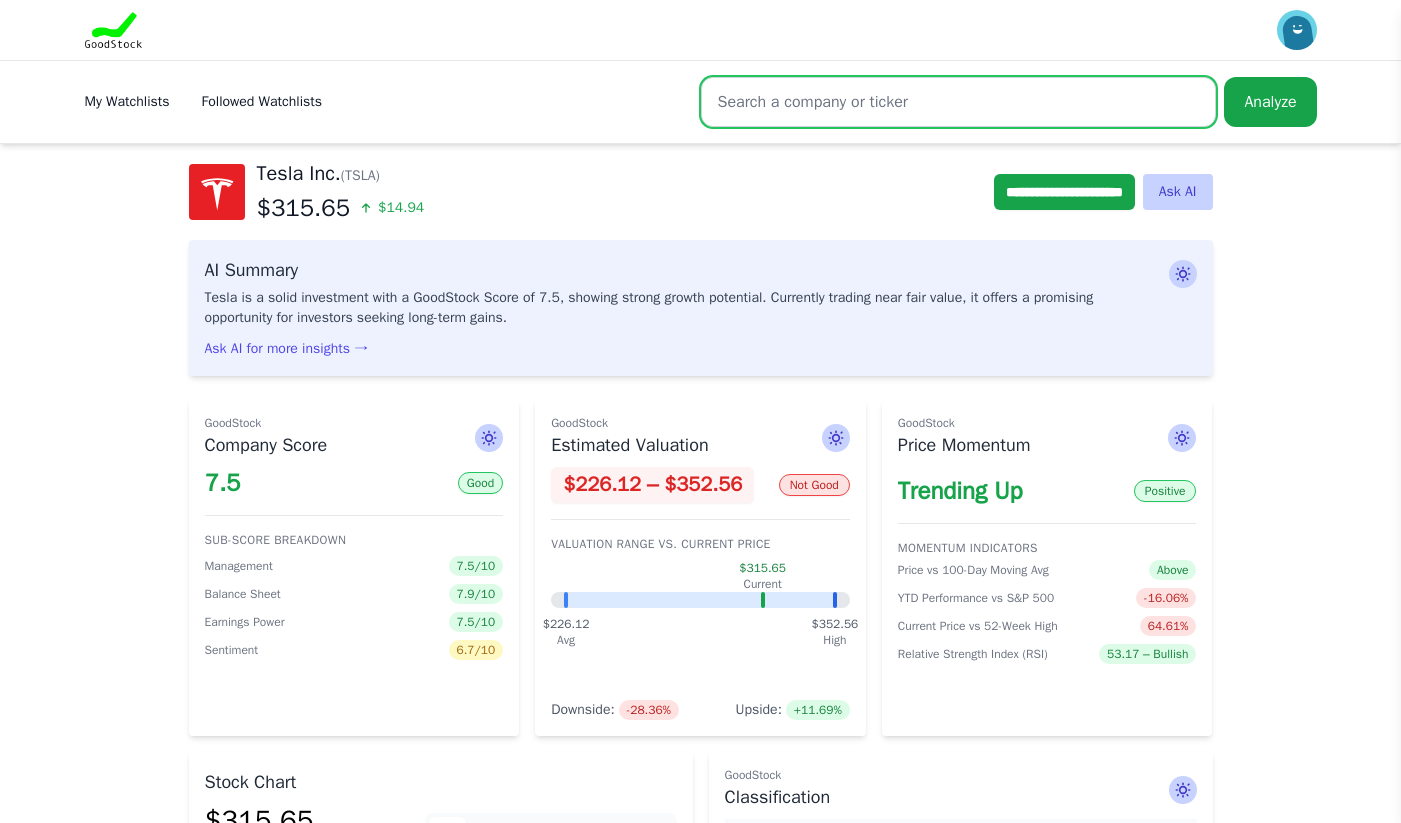 click at bounding box center (959, 102) 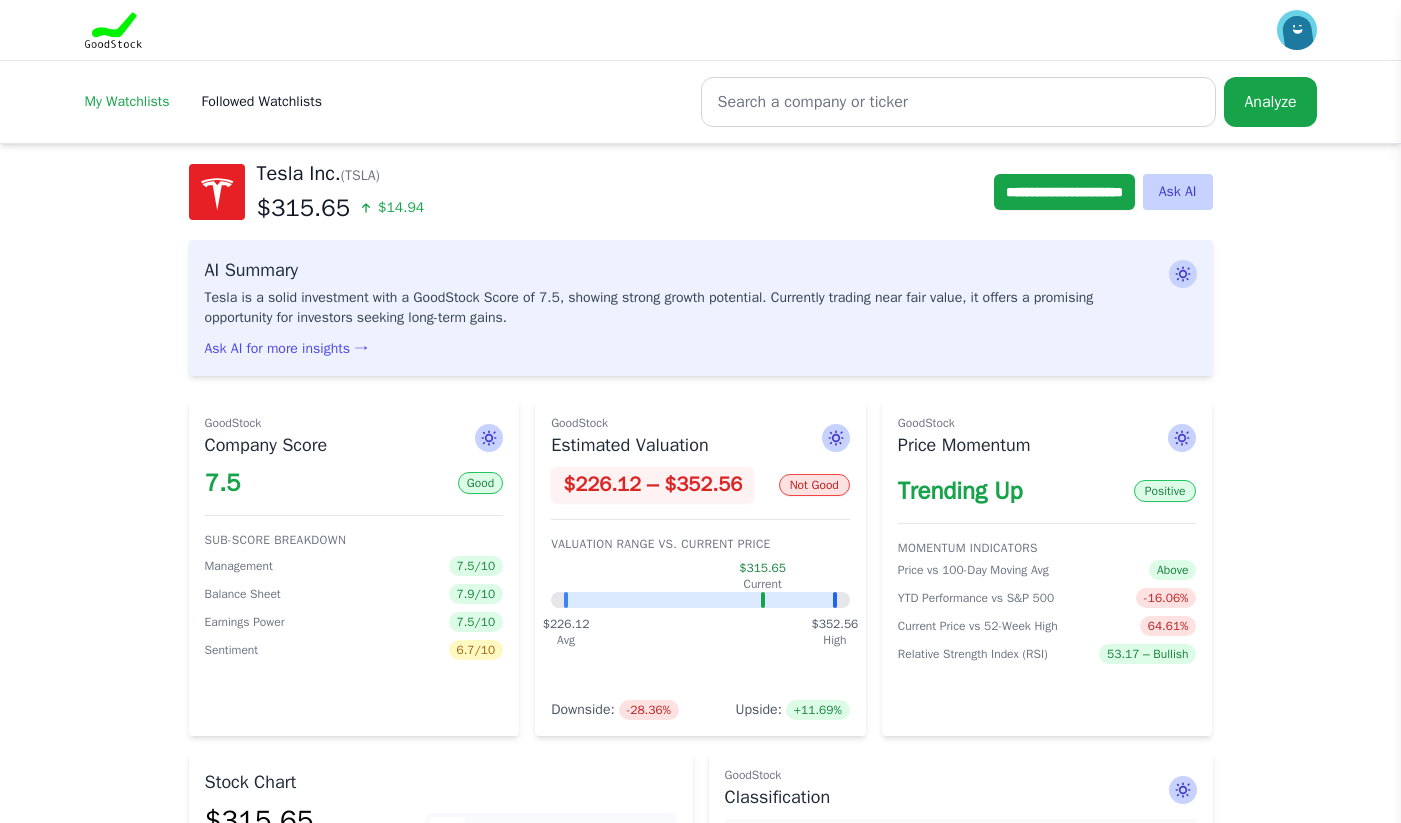 click on "My Watchlists" at bounding box center (127, 101) 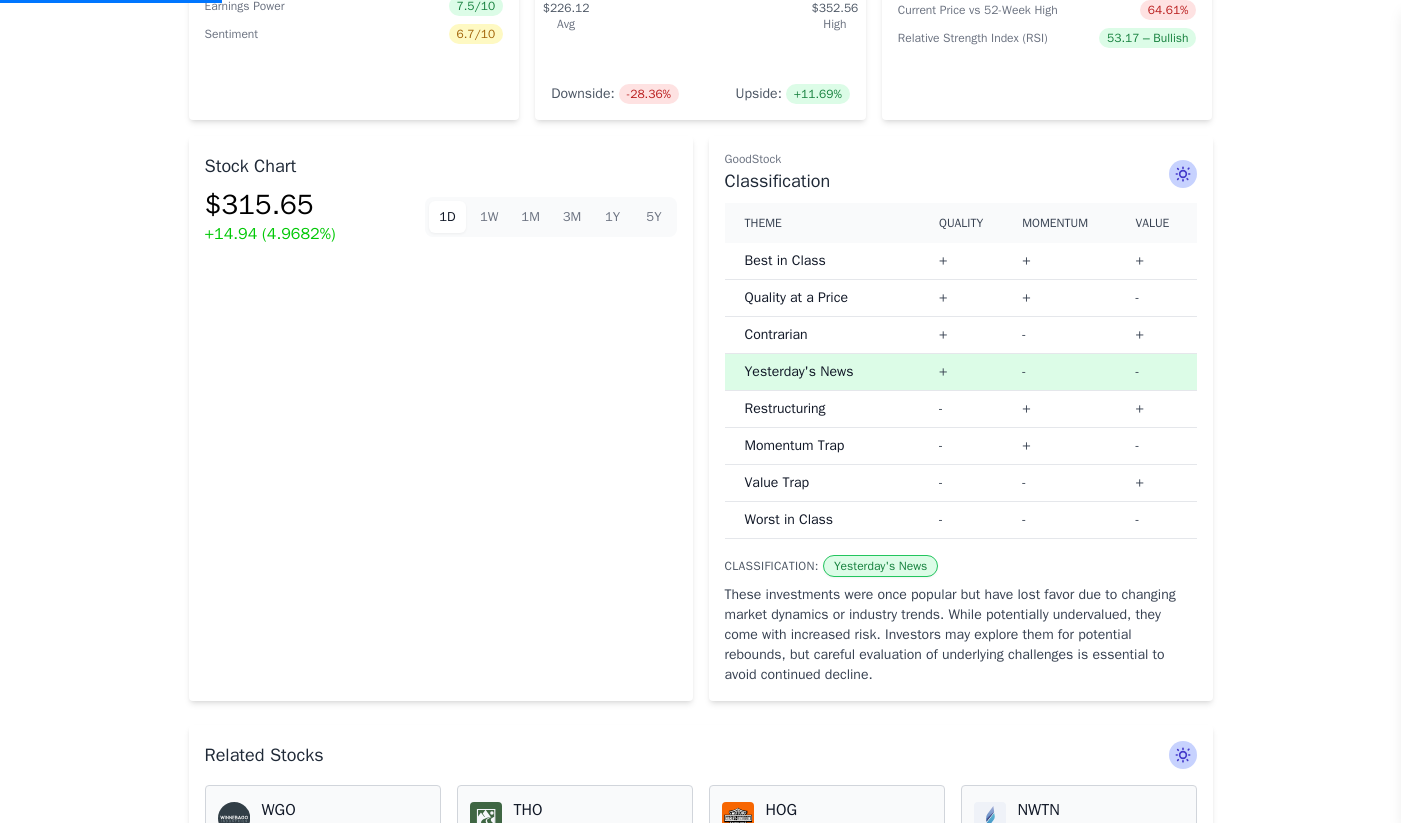 scroll, scrollTop: 621, scrollLeft: 0, axis: vertical 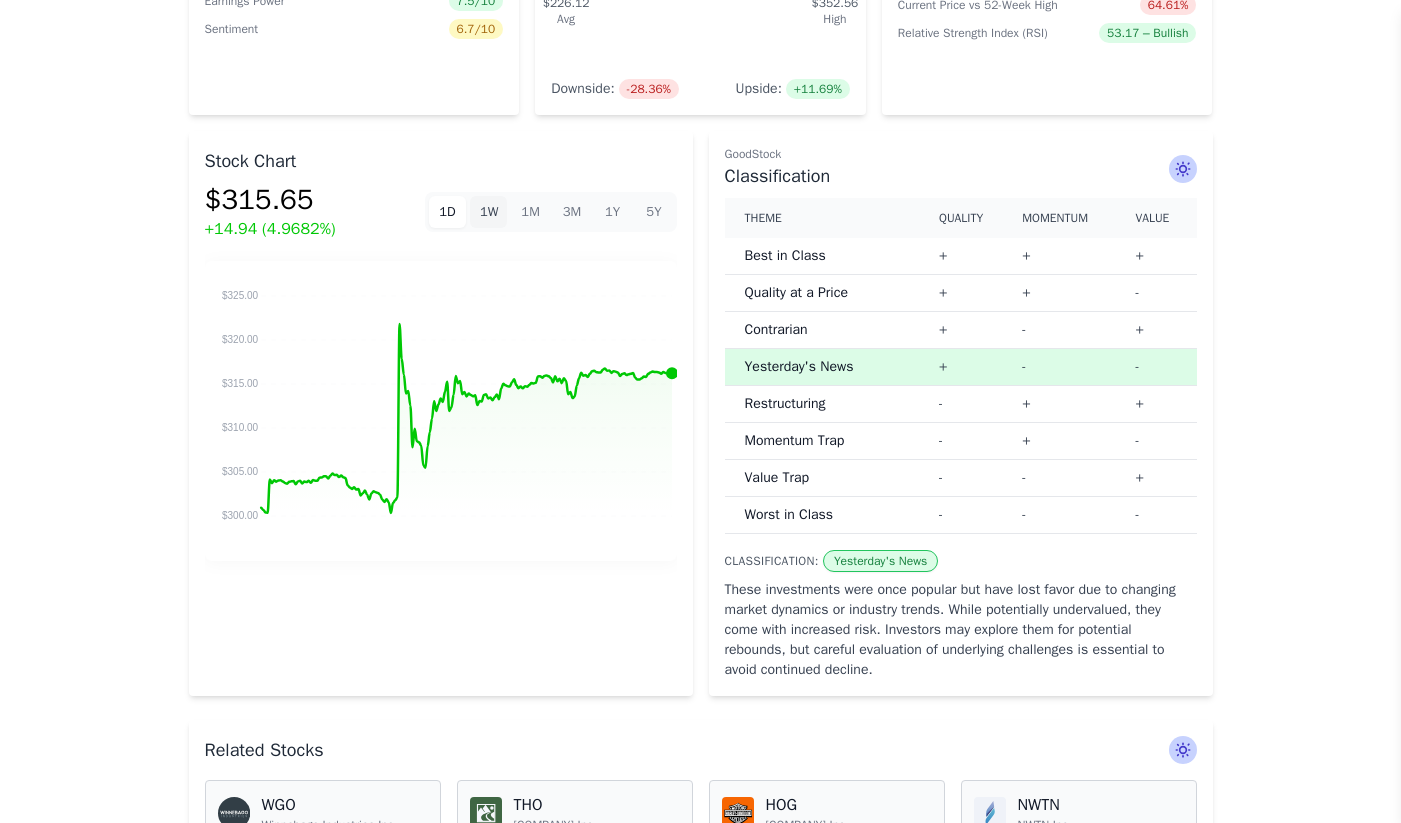 click on "1W" at bounding box center (488, 212) 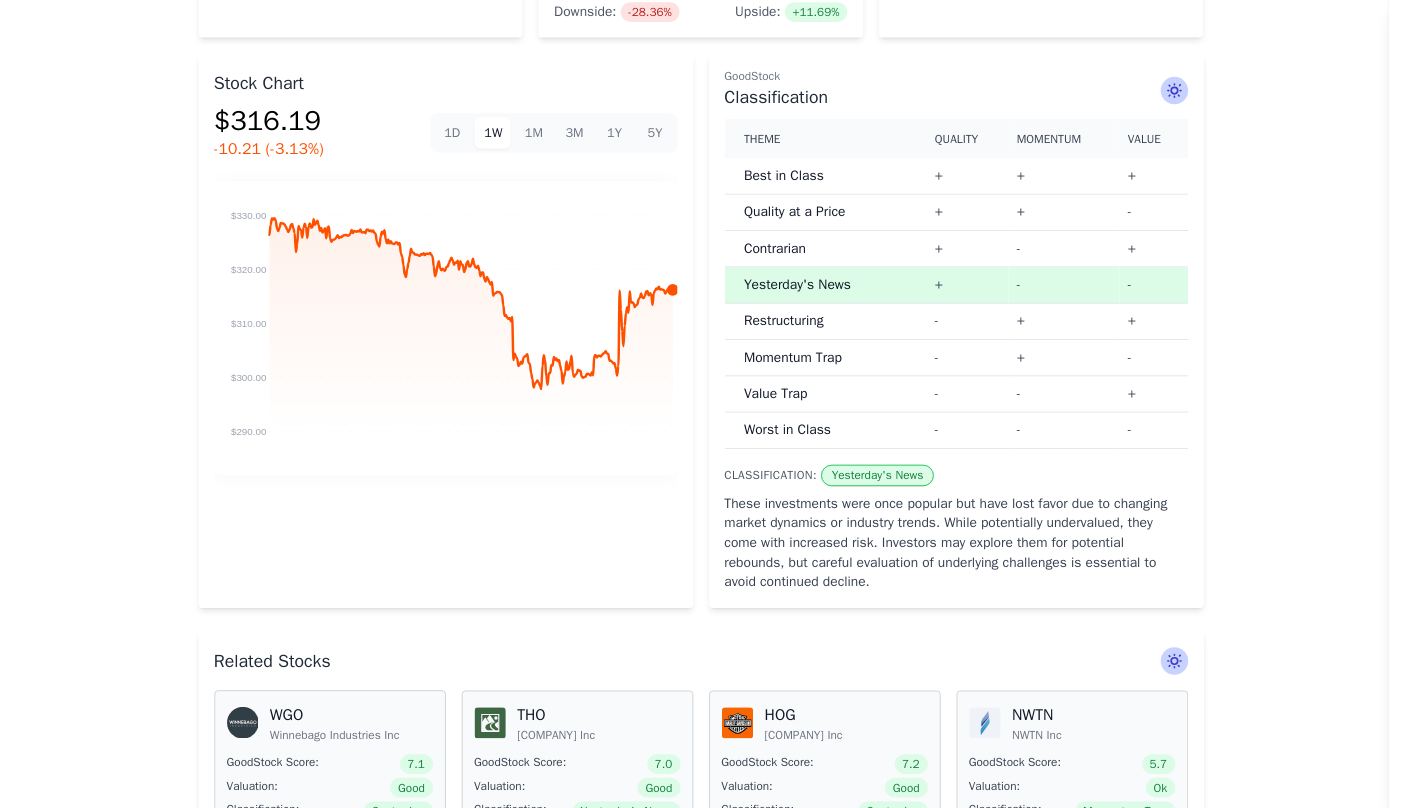 scroll, scrollTop: 0, scrollLeft: 0, axis: both 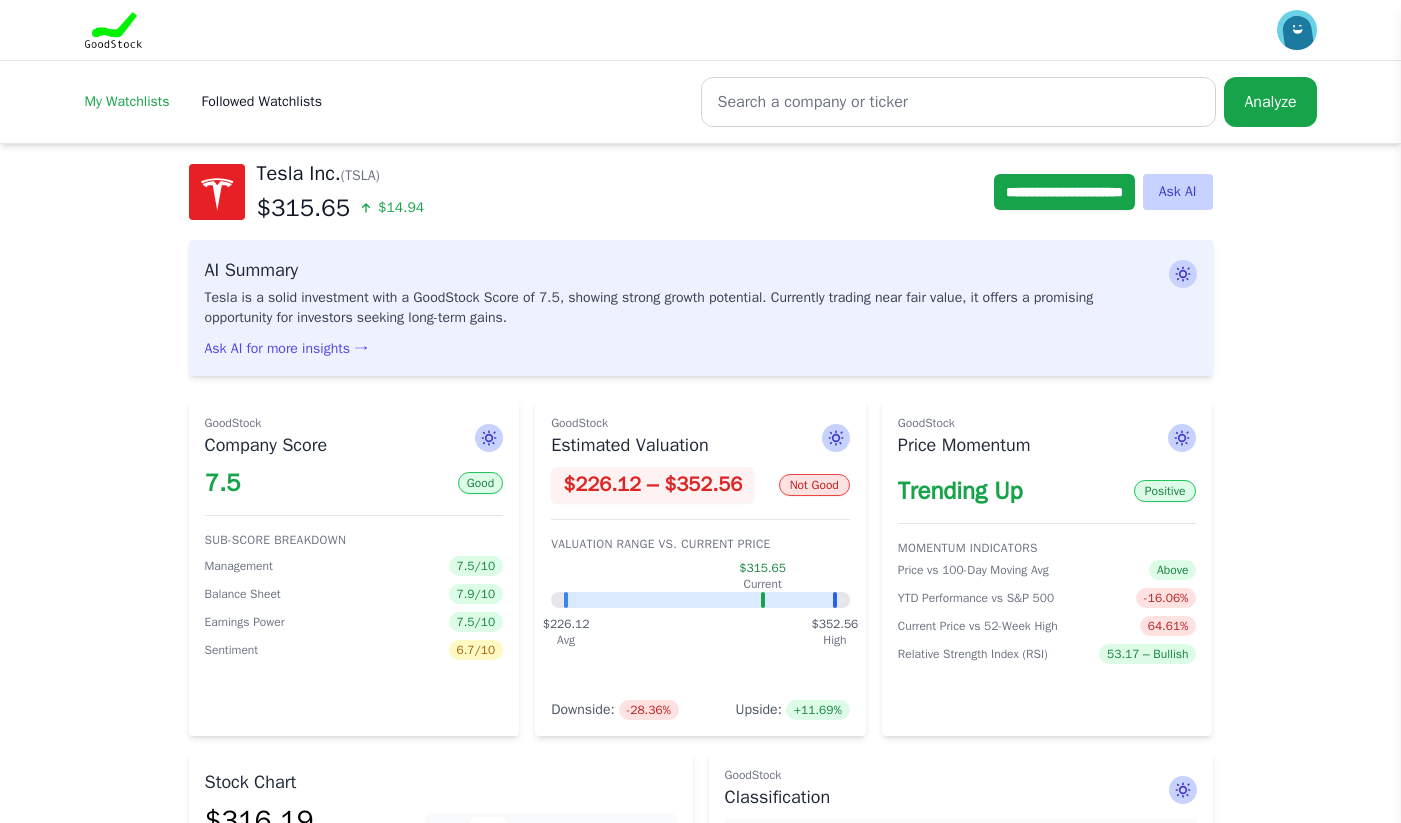 click on "My Watchlists" at bounding box center [127, 101] 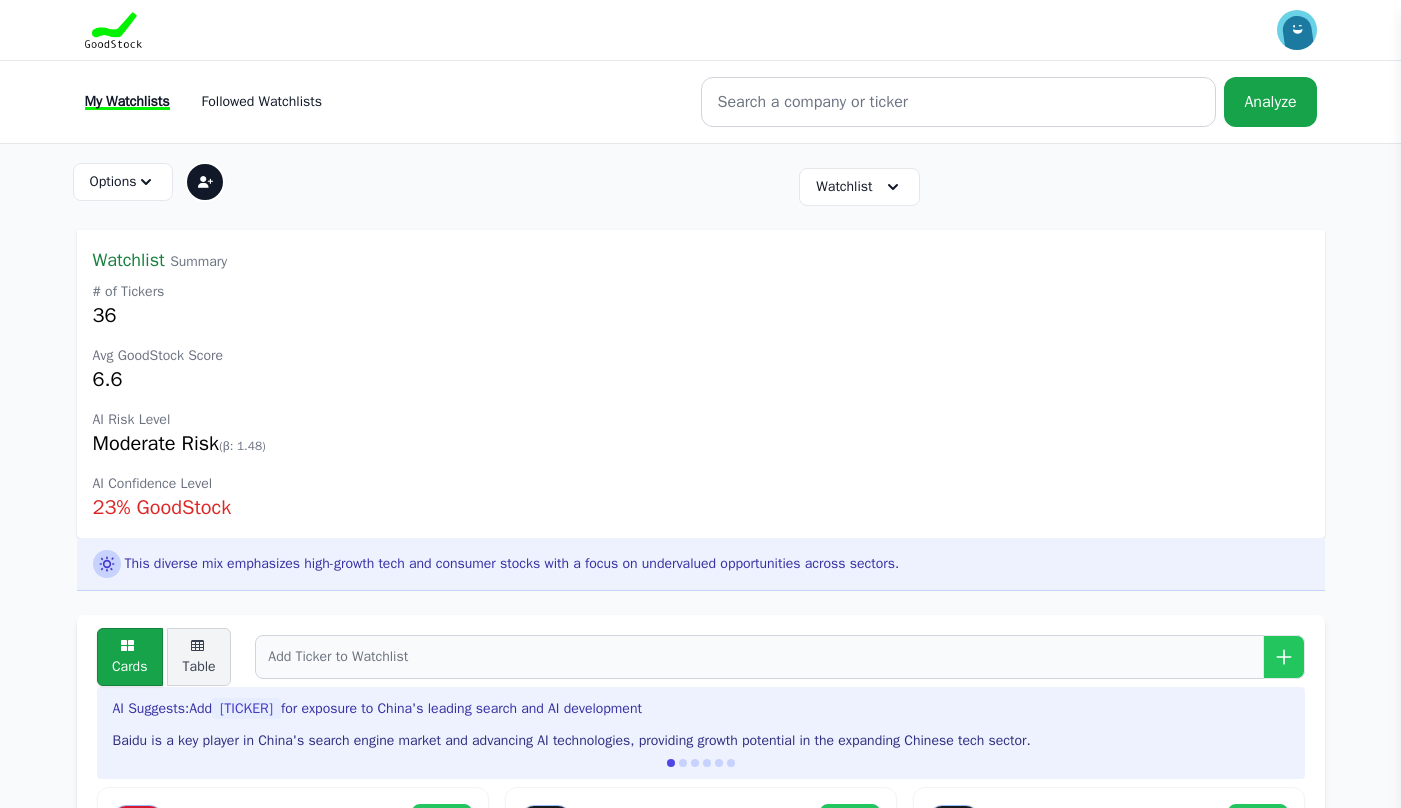 click at bounding box center (197, 646) 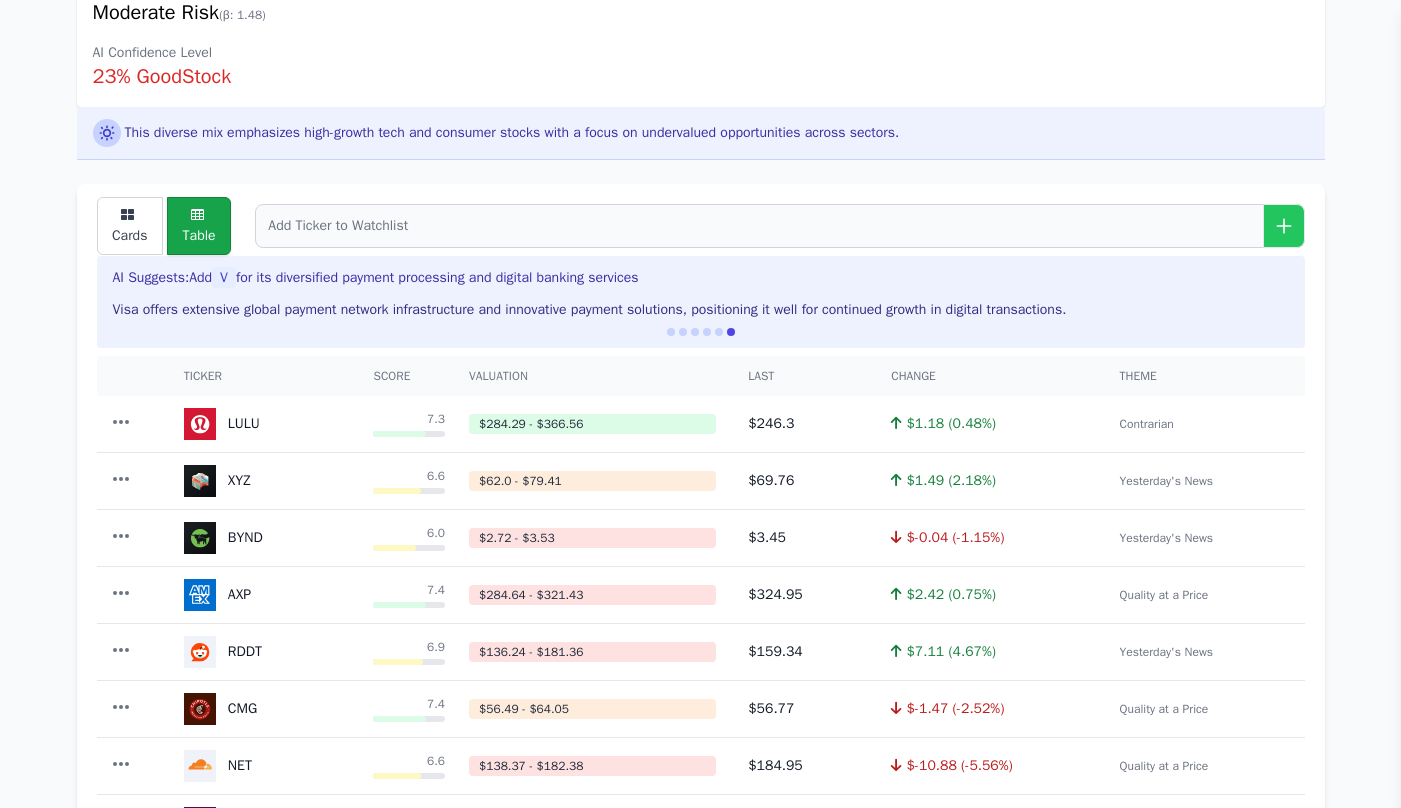 scroll, scrollTop: 488, scrollLeft: 0, axis: vertical 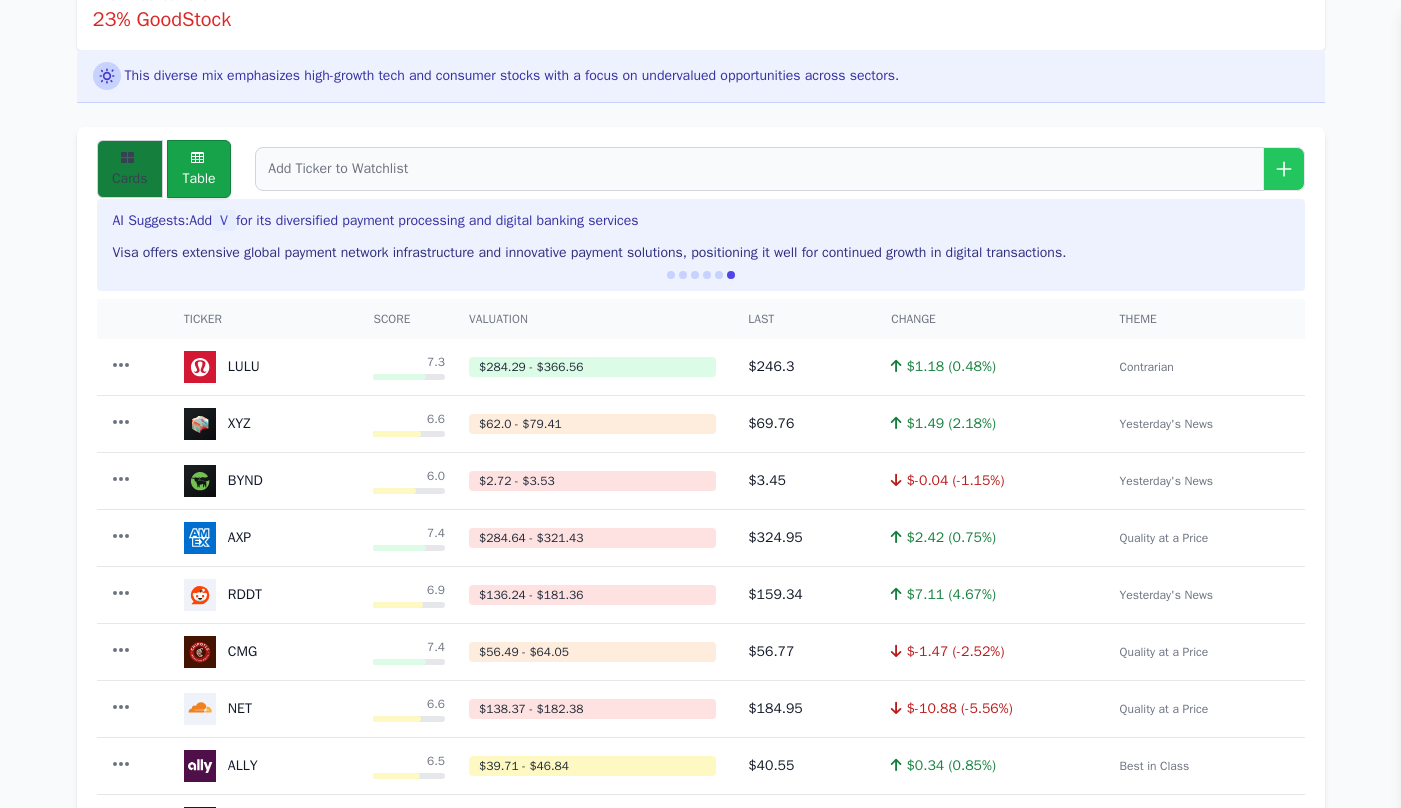 click at bounding box center [127, 158] 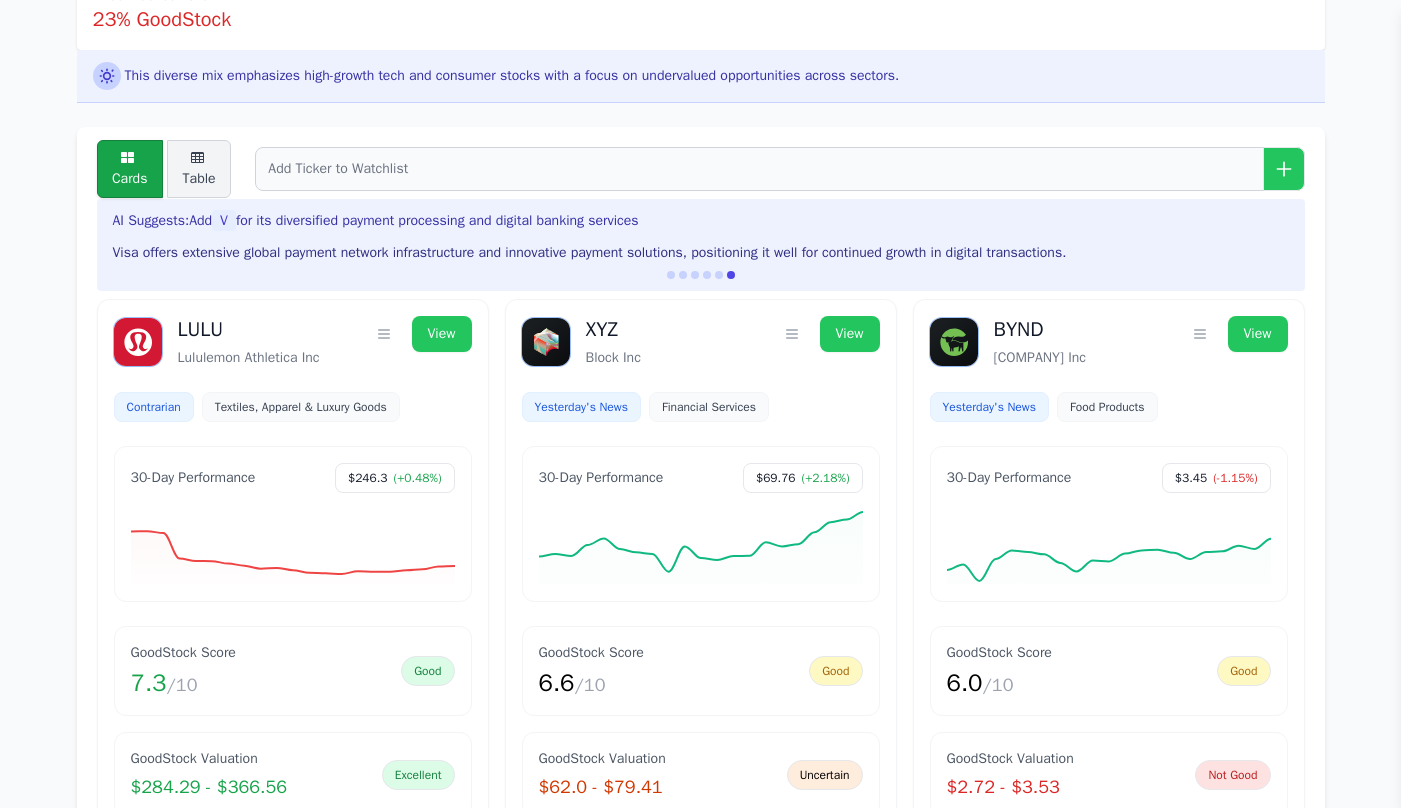type 